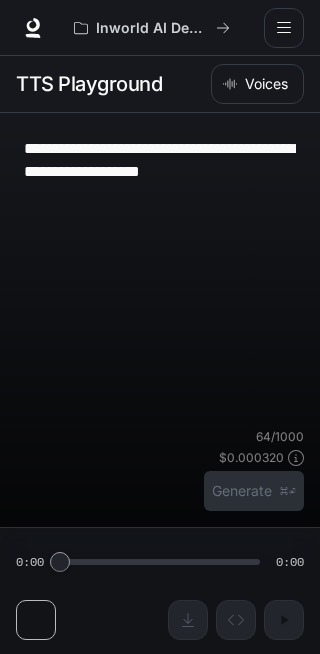scroll, scrollTop: 0, scrollLeft: 0, axis: both 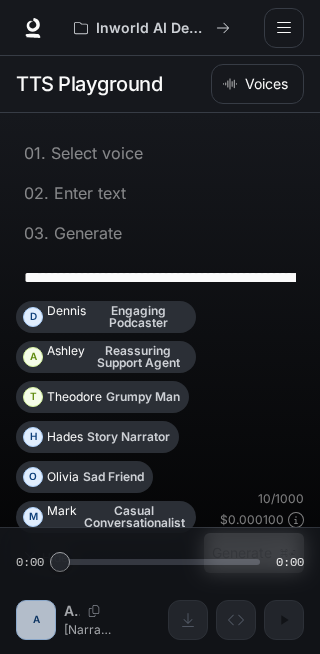 click on "**********" at bounding box center (160, 277) 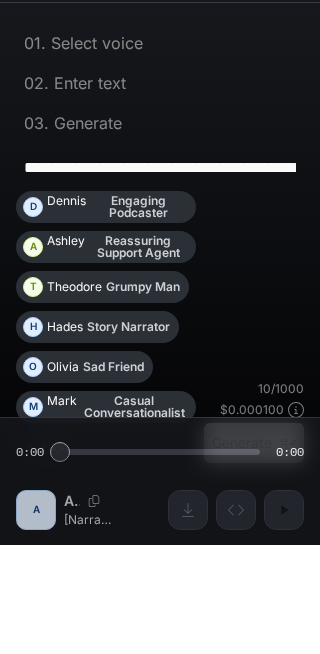 click on "**********" at bounding box center [160, 277] 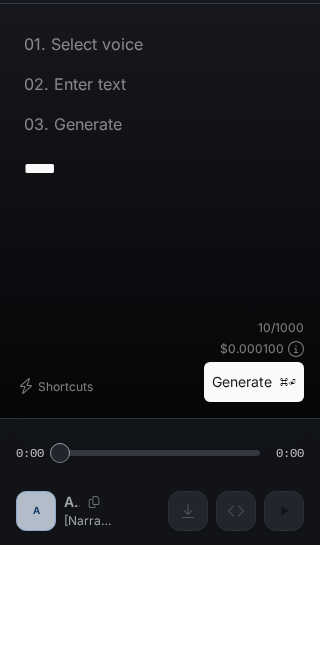 click on "*****" at bounding box center [160, 277] 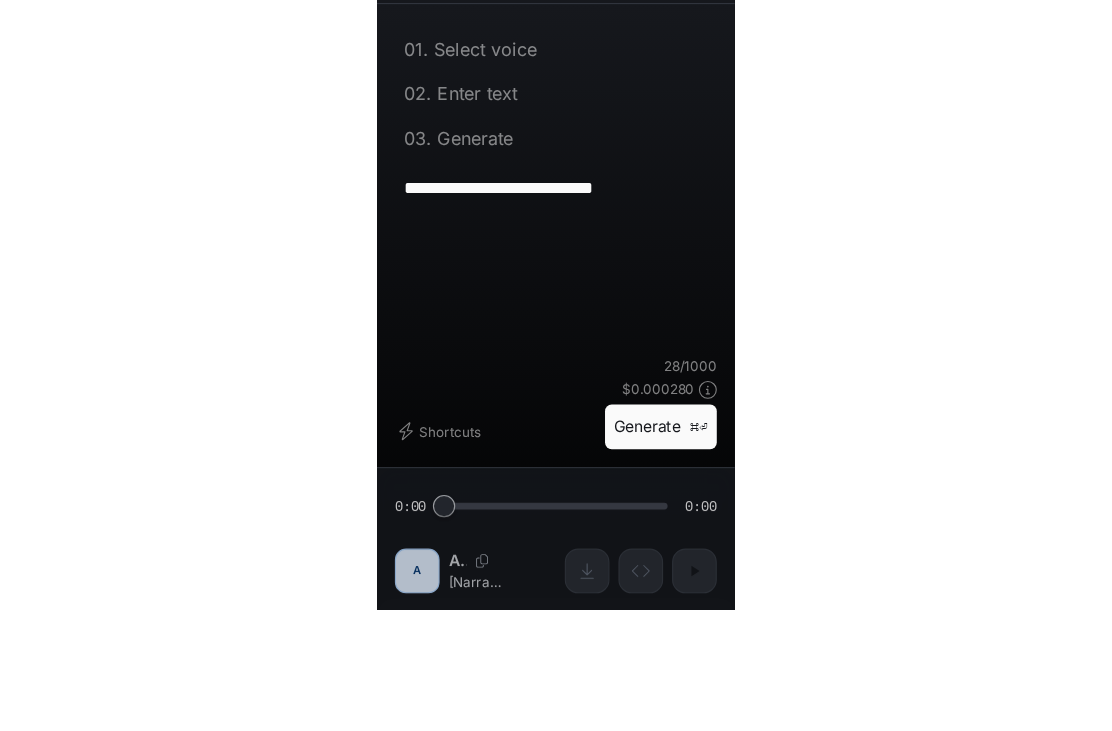 scroll, scrollTop: 45, scrollLeft: 0, axis: vertical 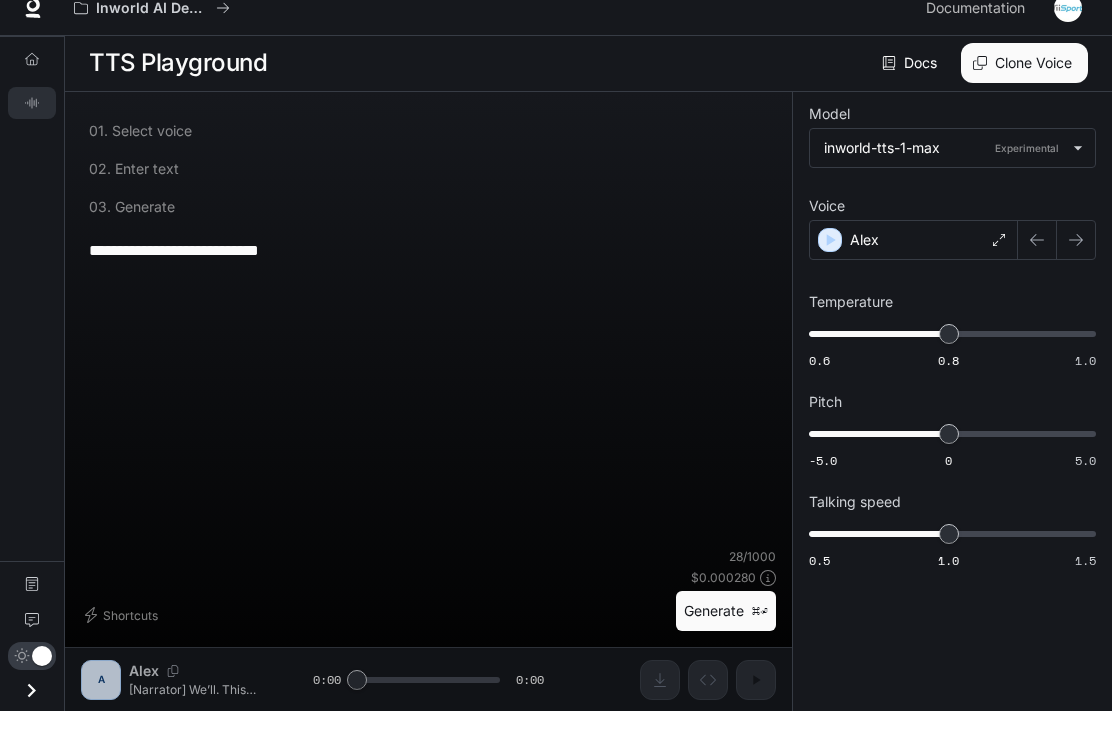 type on "**********" 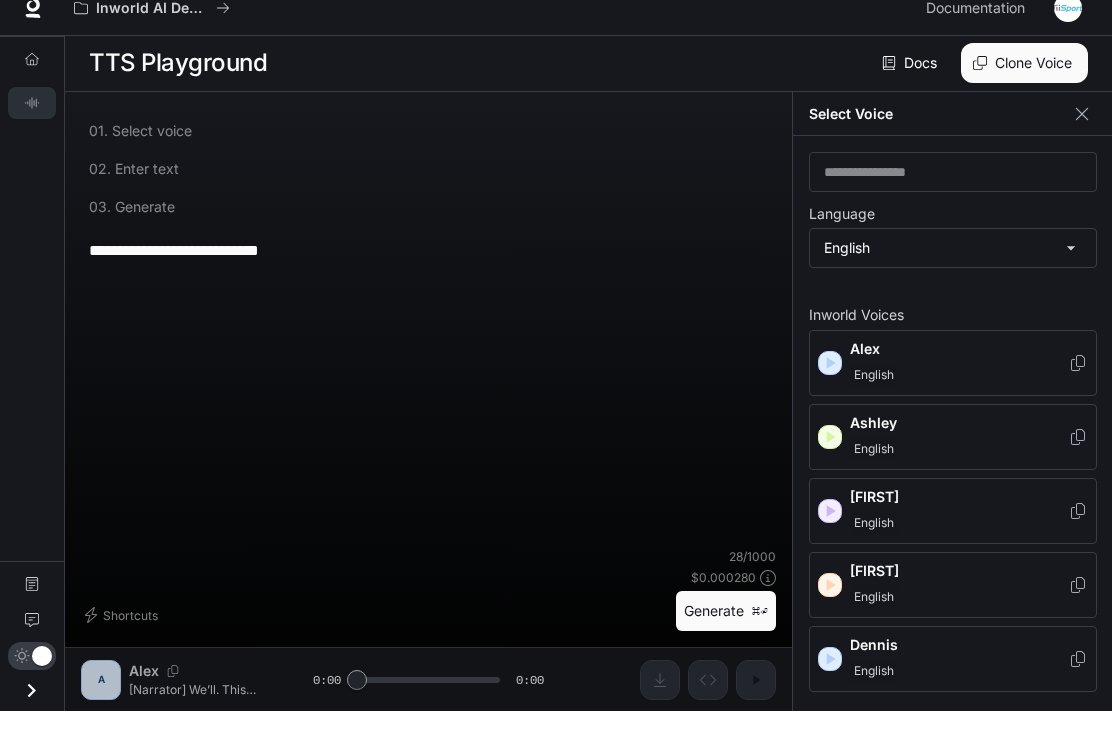 scroll, scrollTop: 65, scrollLeft: 0, axis: vertical 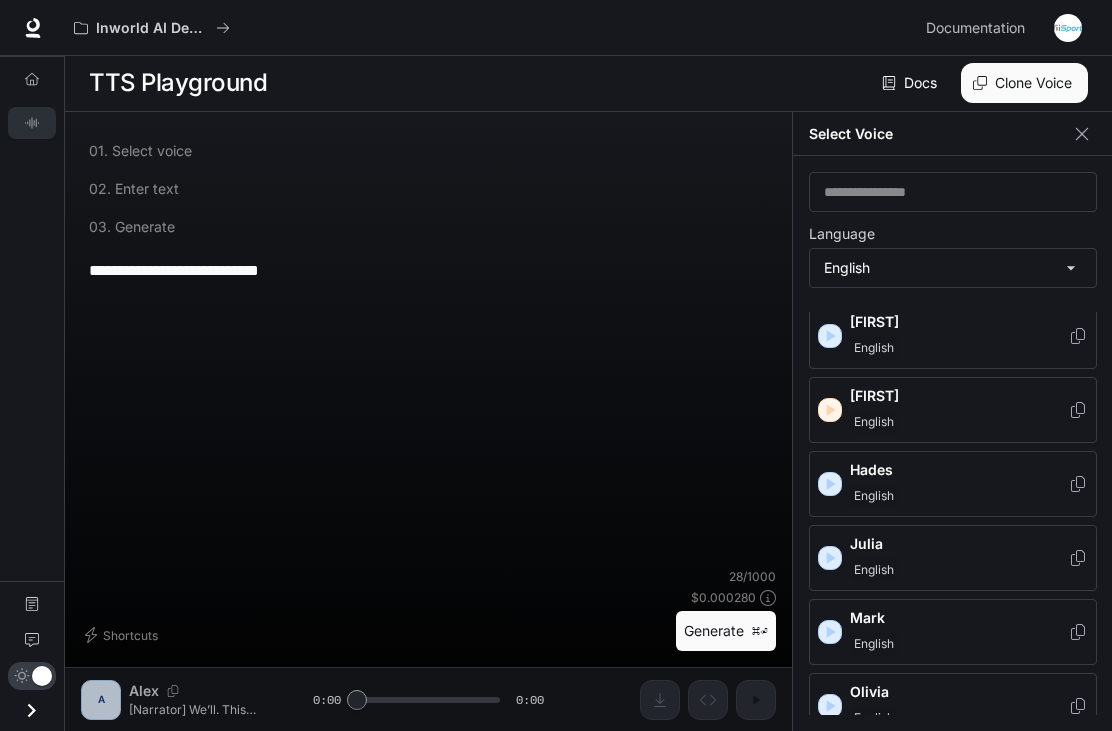 click on "English" at bounding box center (874, 570) 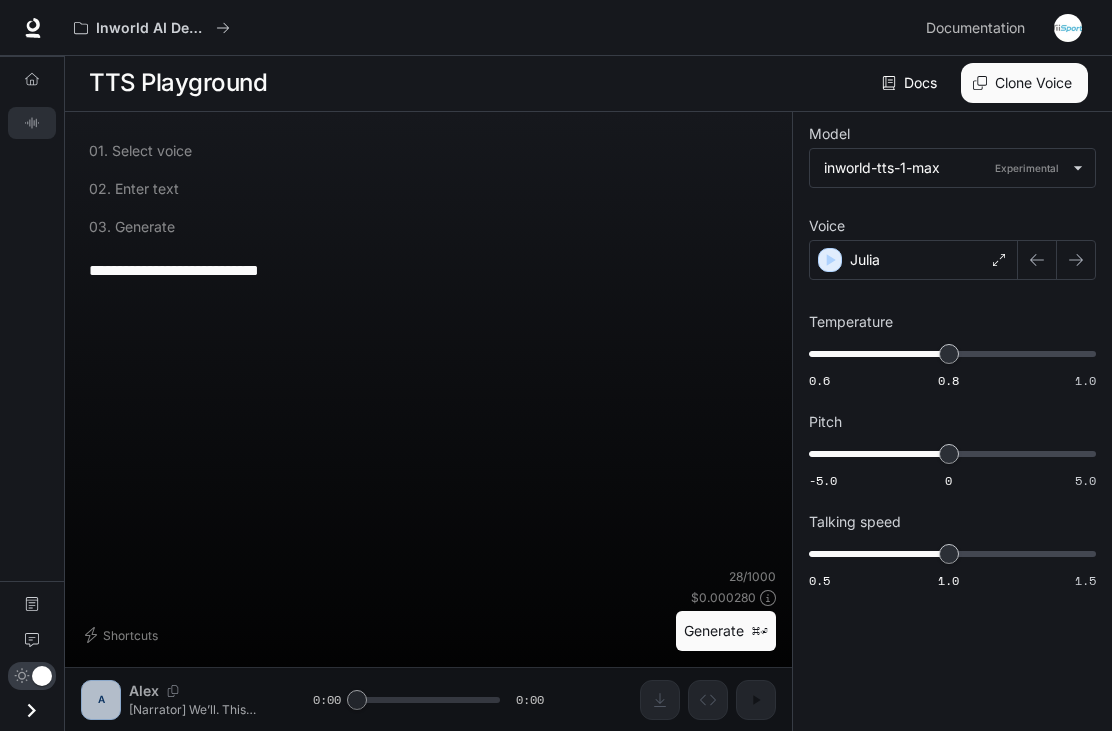 click on "**********" at bounding box center (428, 270) 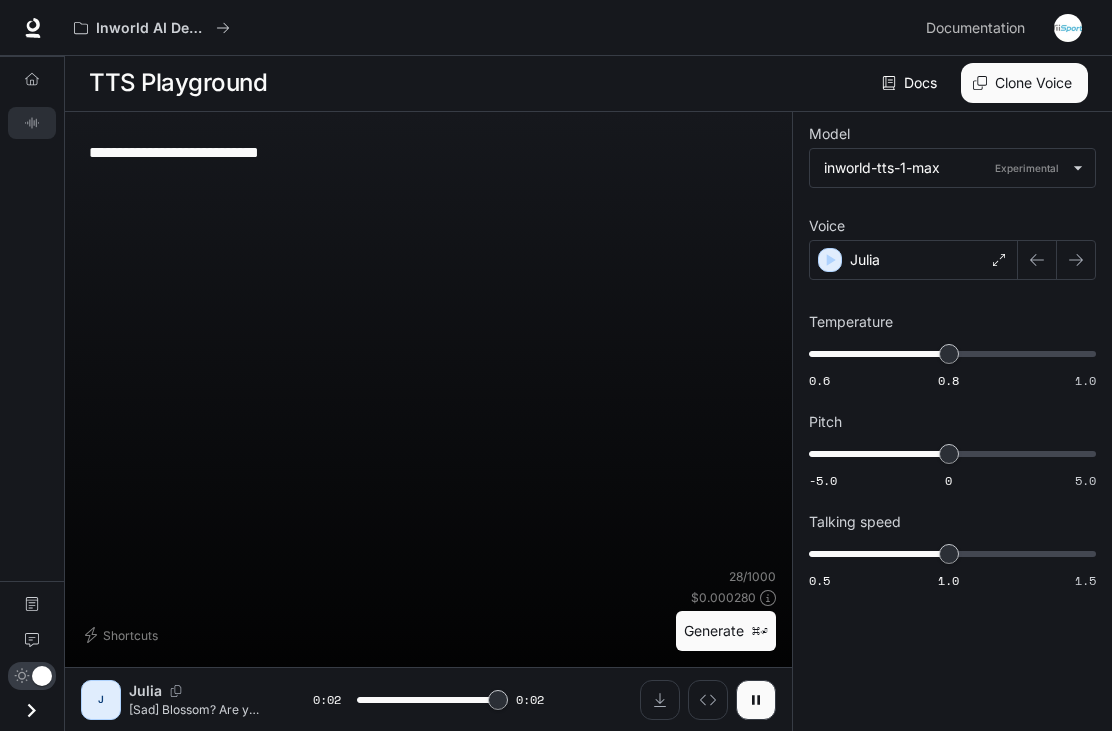 type on "*" 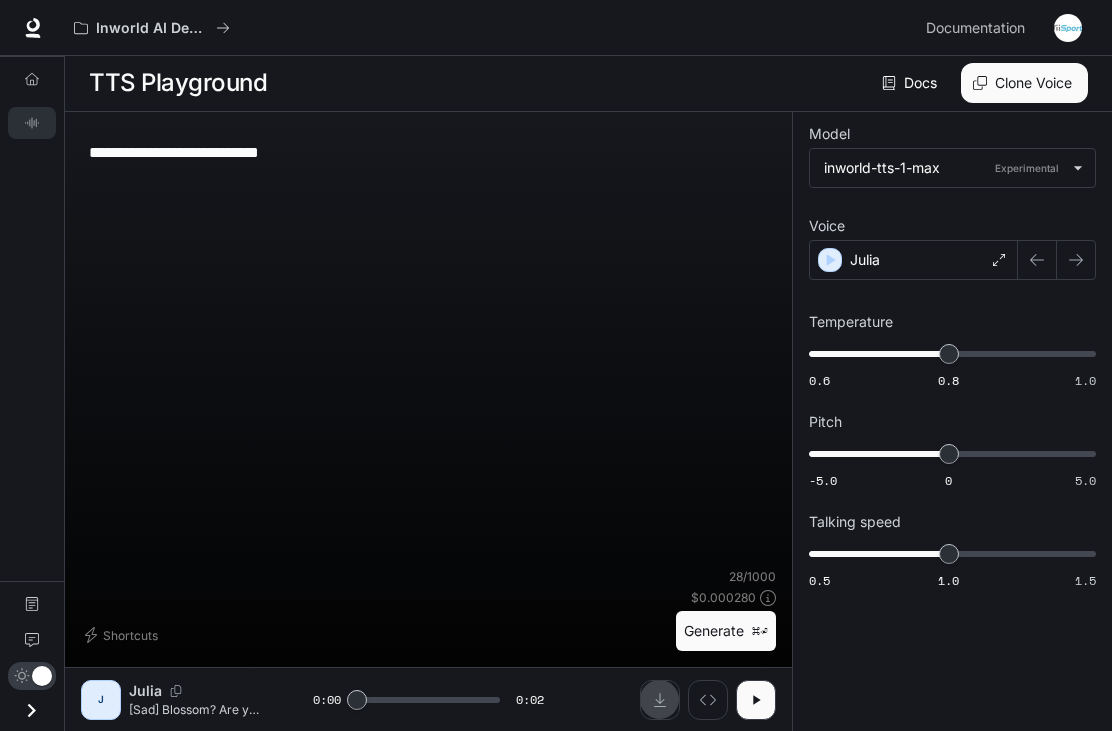 click 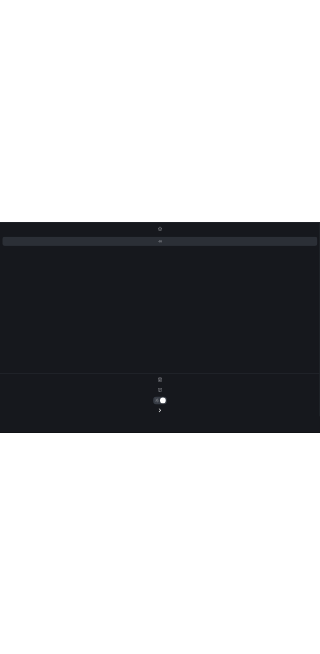 scroll, scrollTop: 22, scrollLeft: 0, axis: vertical 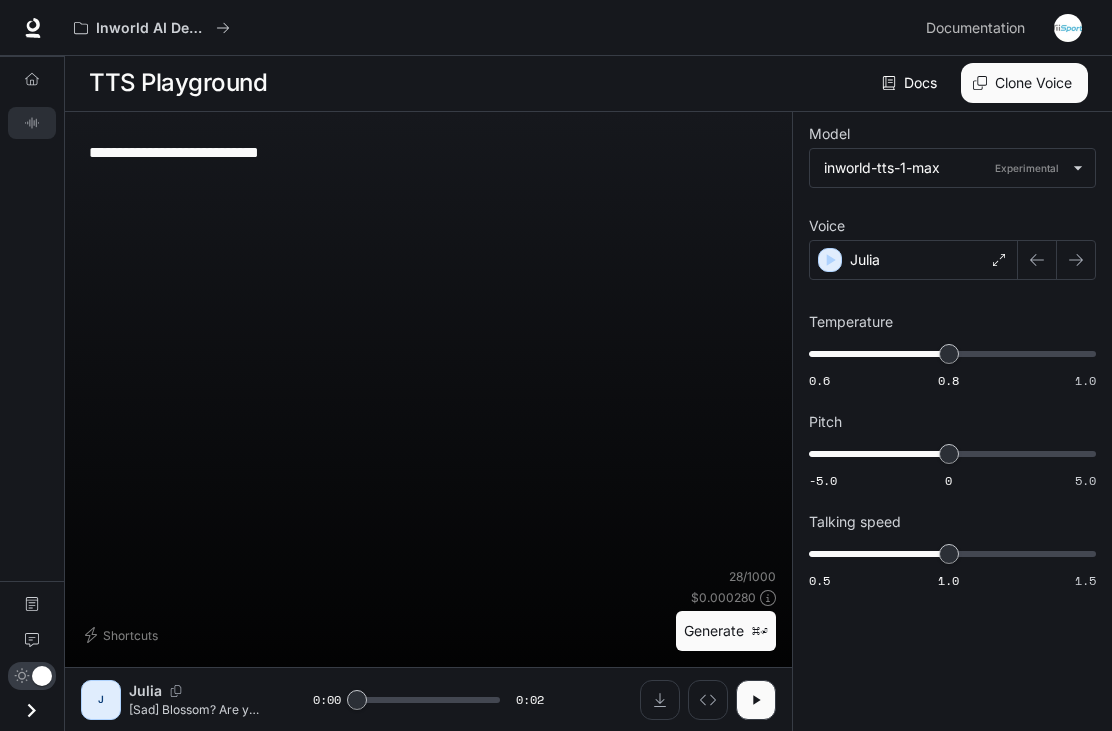 click on "**********" at bounding box center [428, 152] 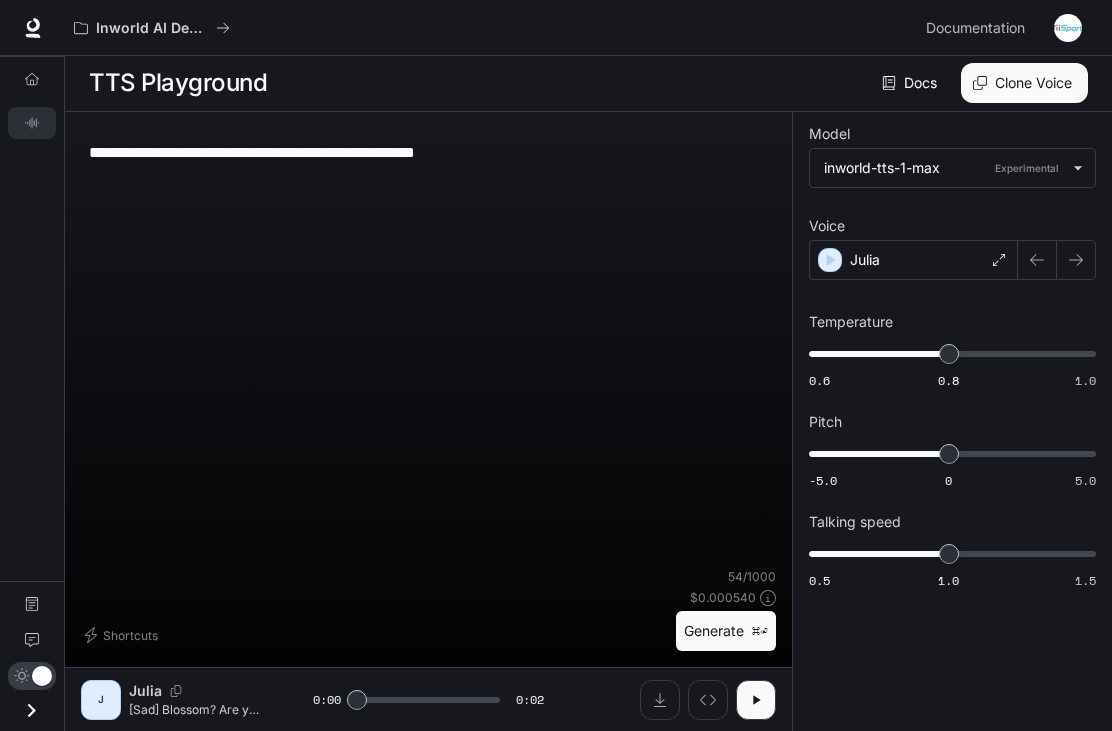 click on "**********" at bounding box center (428, 152) 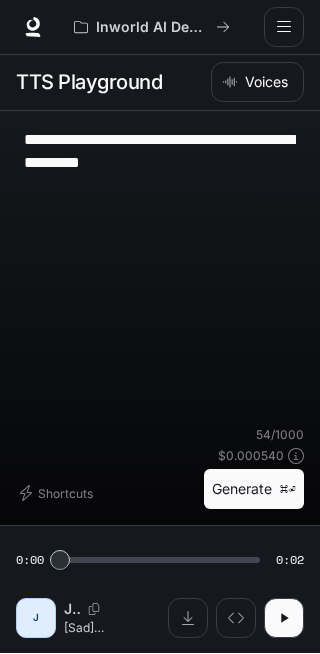 scroll, scrollTop: 99, scrollLeft: 0, axis: vertical 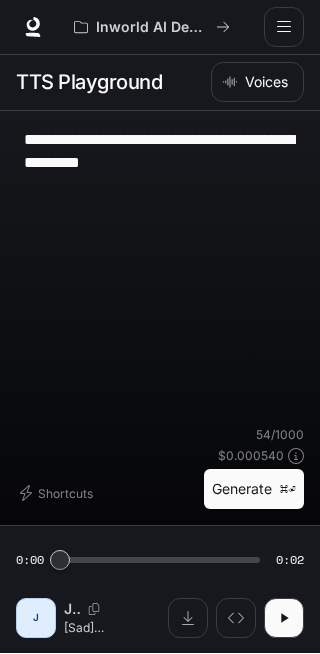 click on "Generate ⌘⏎" at bounding box center [254, 490] 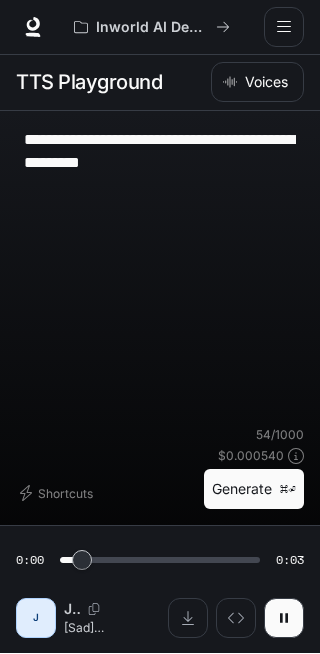 click on "J" at bounding box center (36, 619) 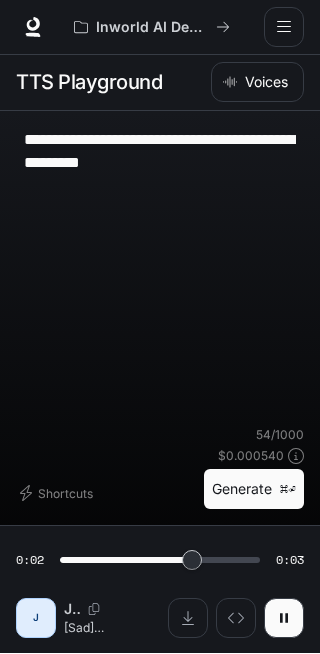 click 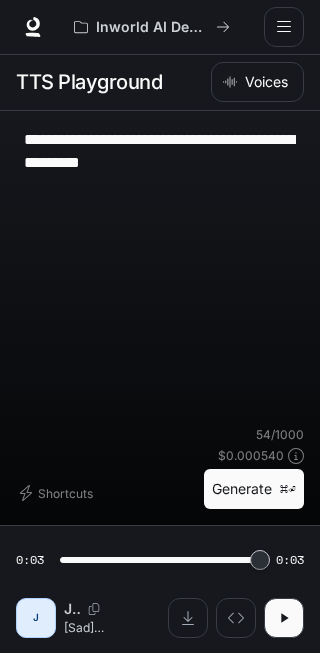 type on "*" 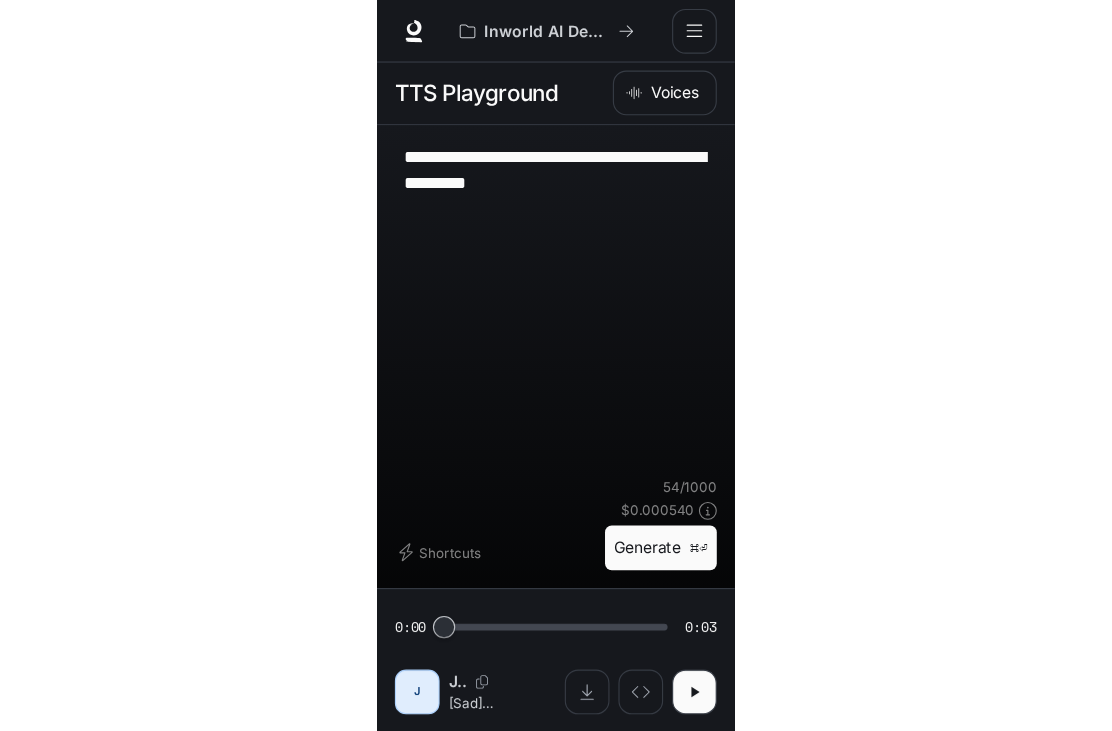 scroll, scrollTop: 0, scrollLeft: 0, axis: both 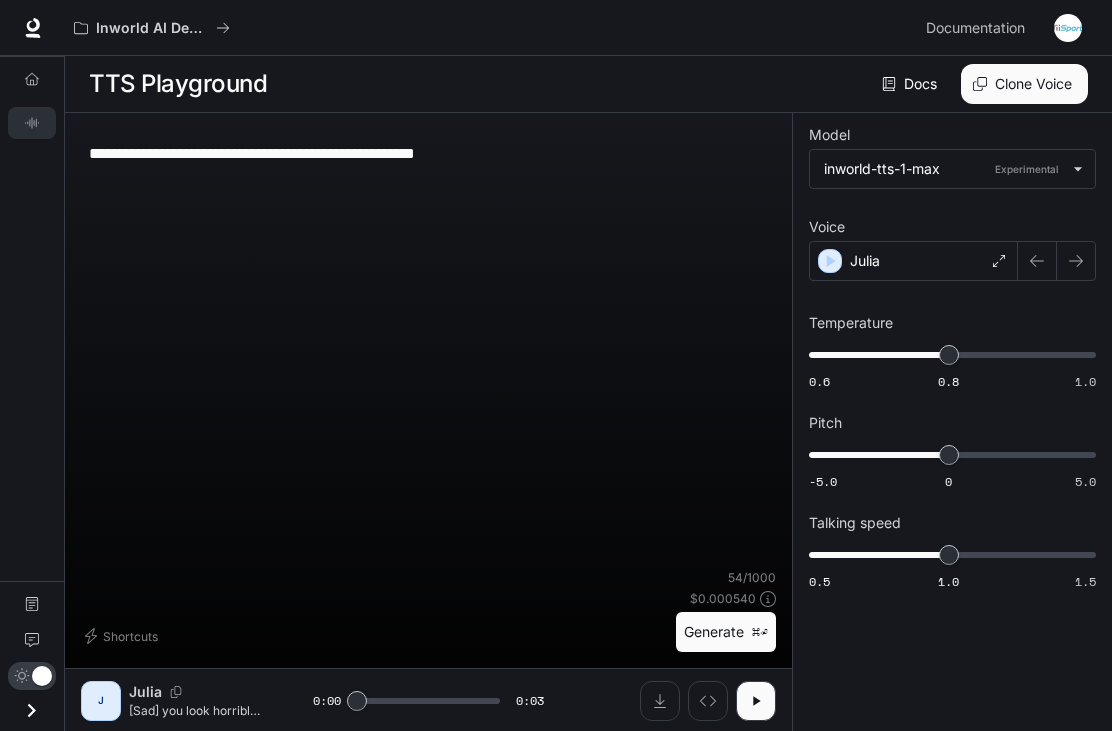 click on "**********" at bounding box center [428, 153] 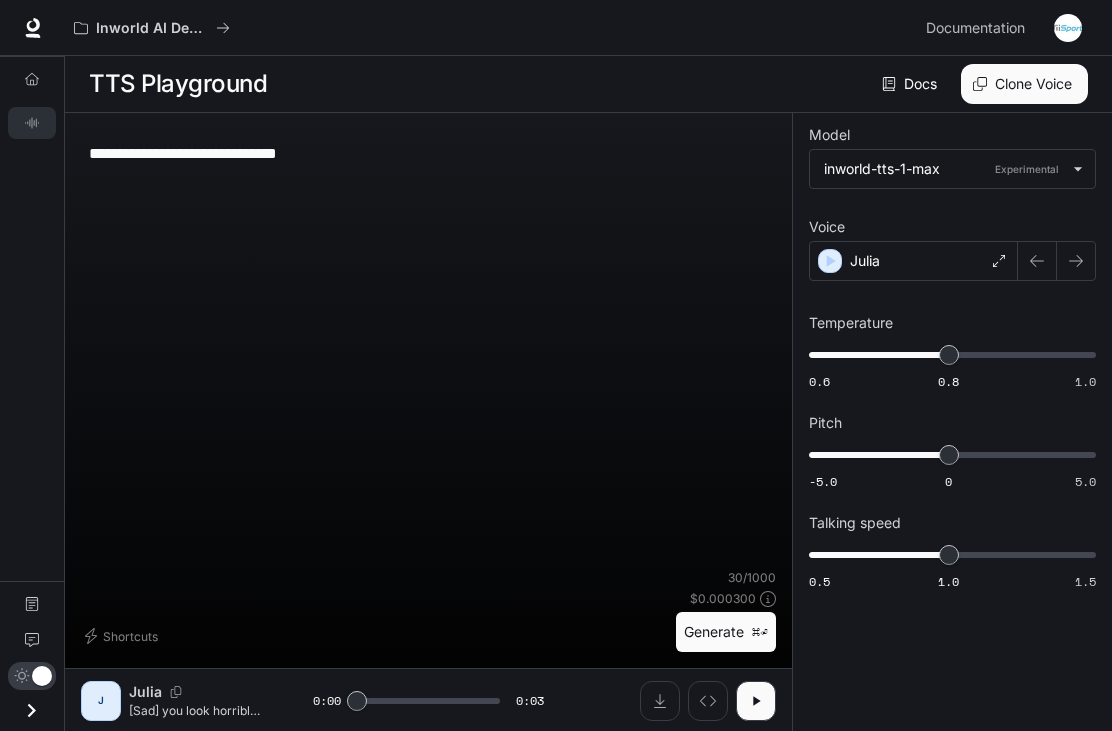 click on "**********" at bounding box center [428, 153] 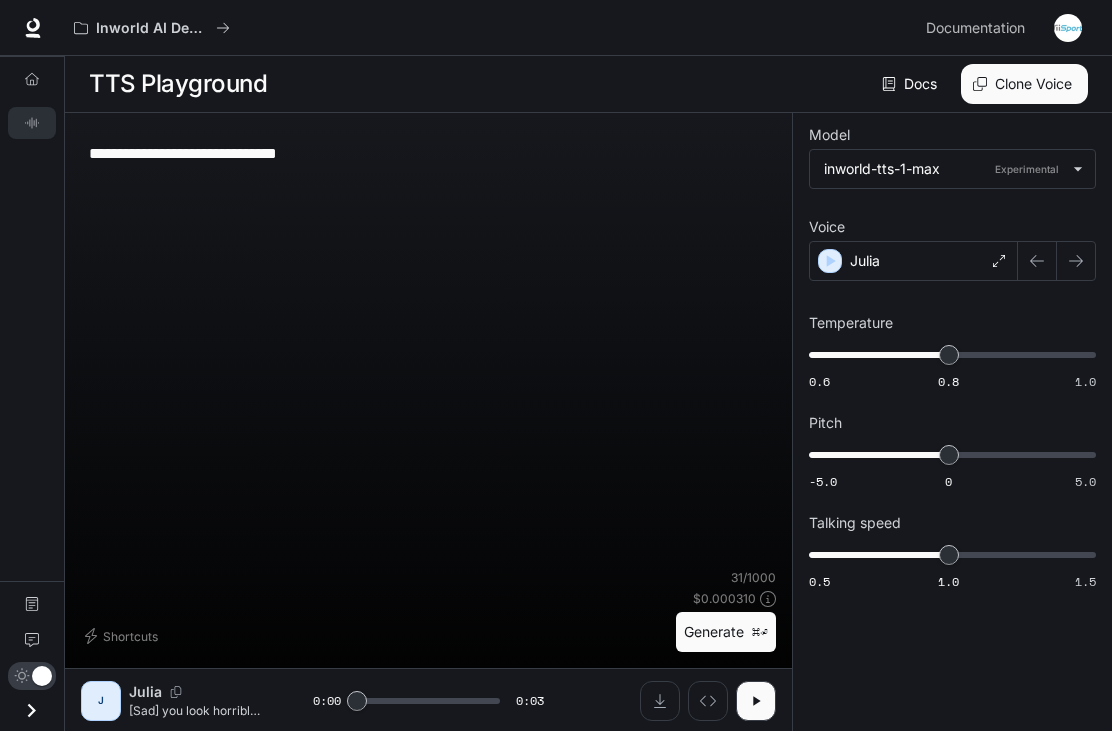 click on "**********" at bounding box center (428, 153) 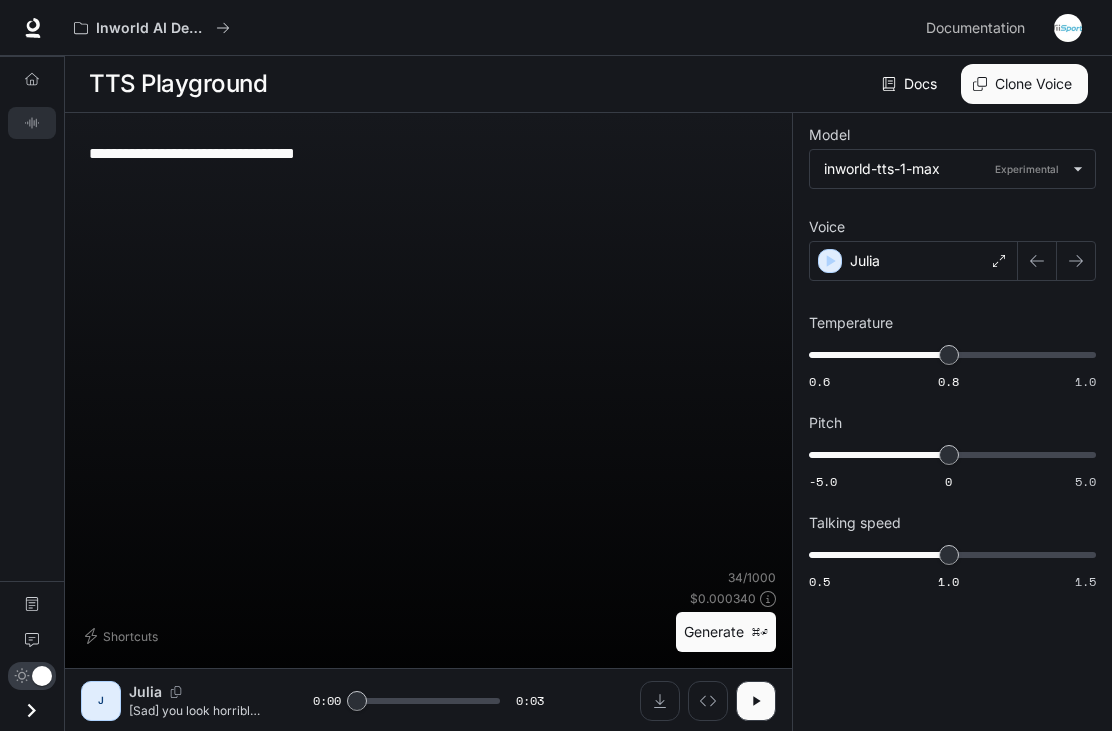 click on "**********" at bounding box center (428, 153) 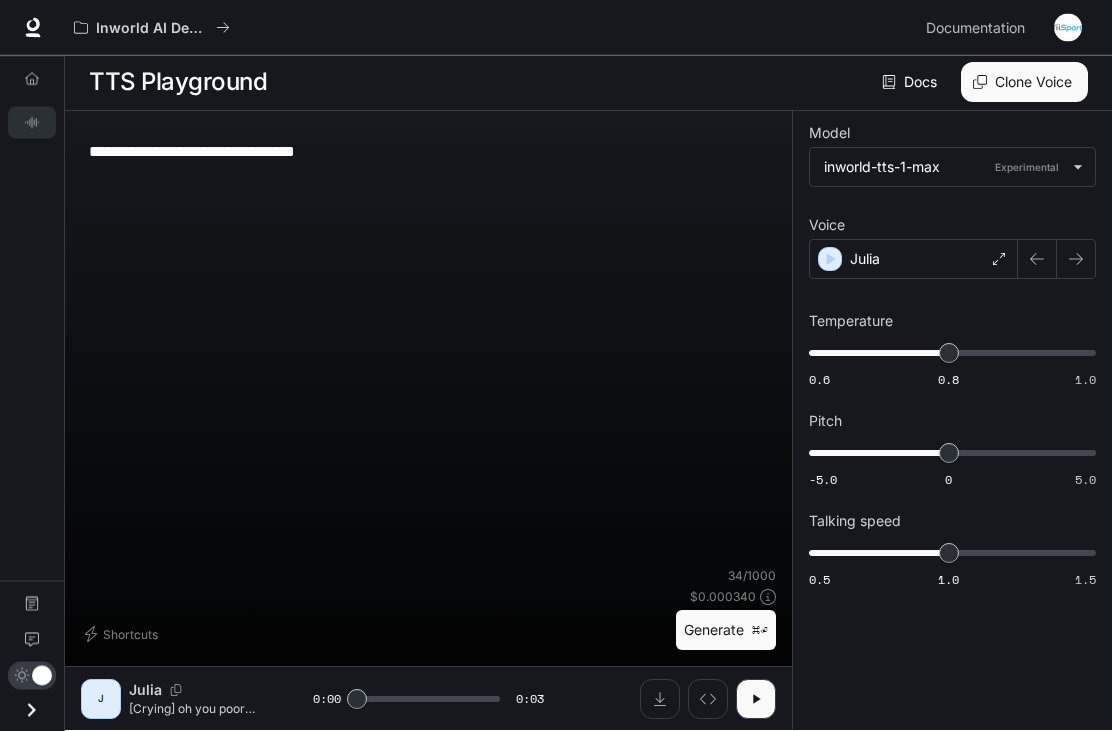 scroll, scrollTop: 1, scrollLeft: 0, axis: vertical 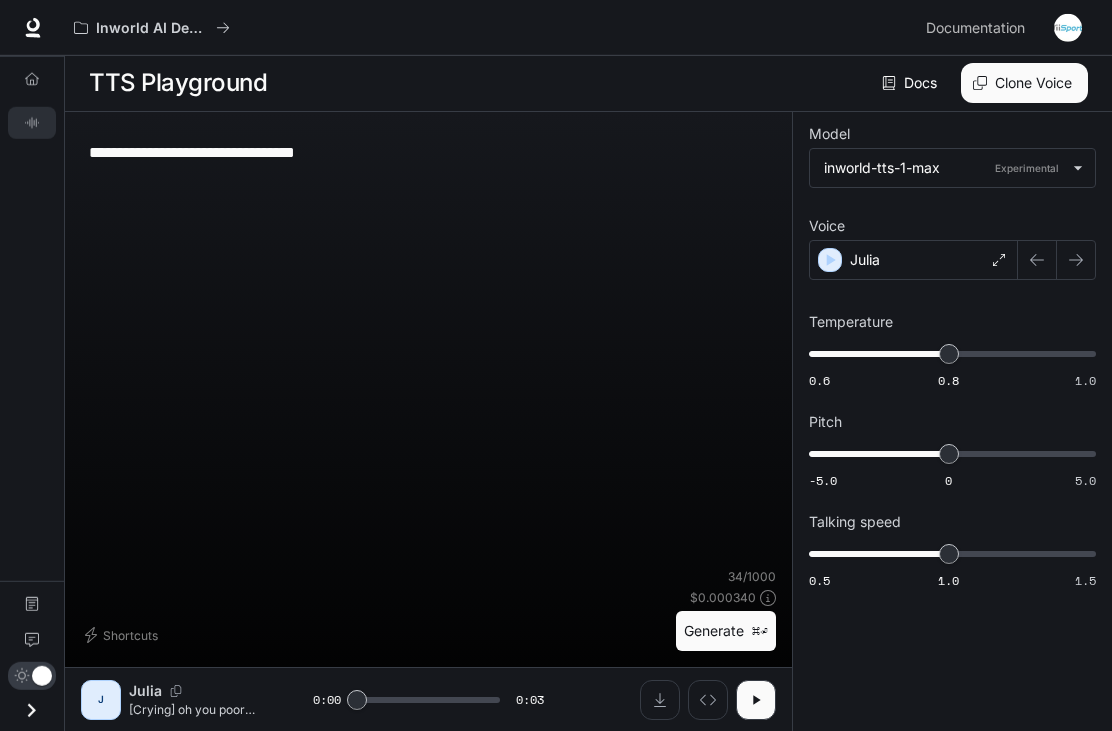 click 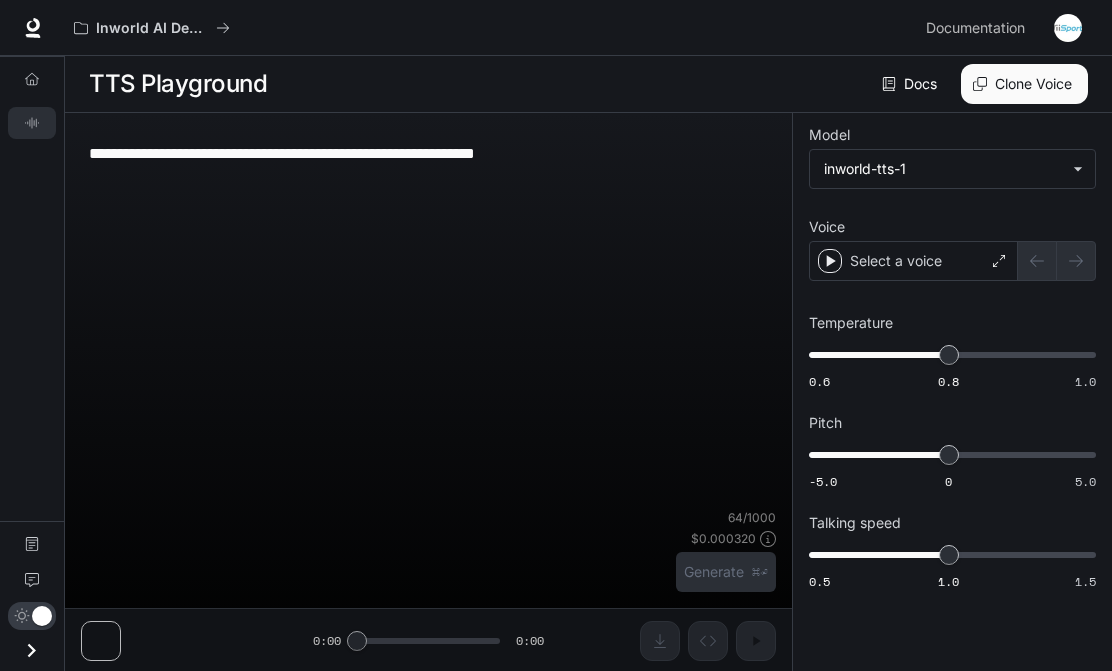 scroll, scrollTop: 0, scrollLeft: 0, axis: both 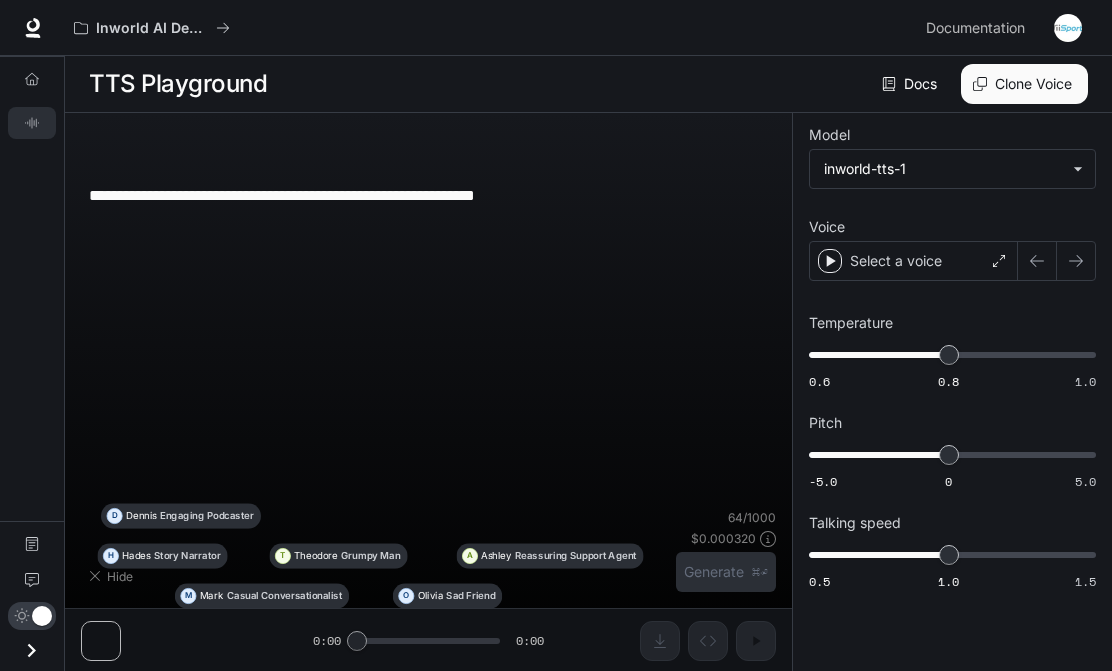 type on "**********" 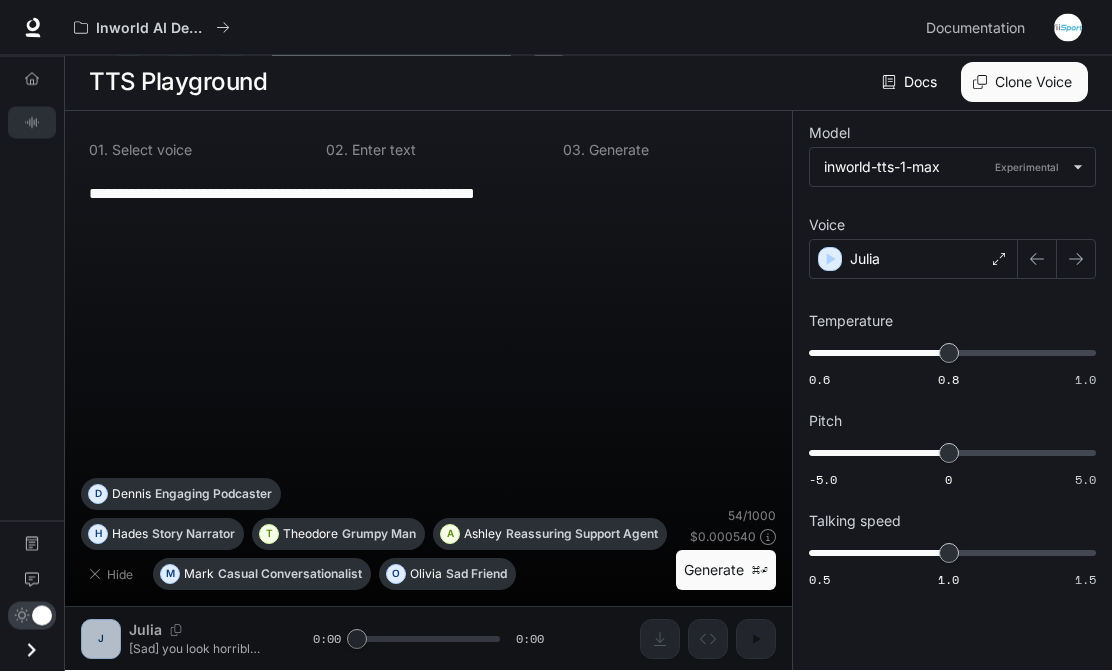 scroll, scrollTop: 62, scrollLeft: 0, axis: vertical 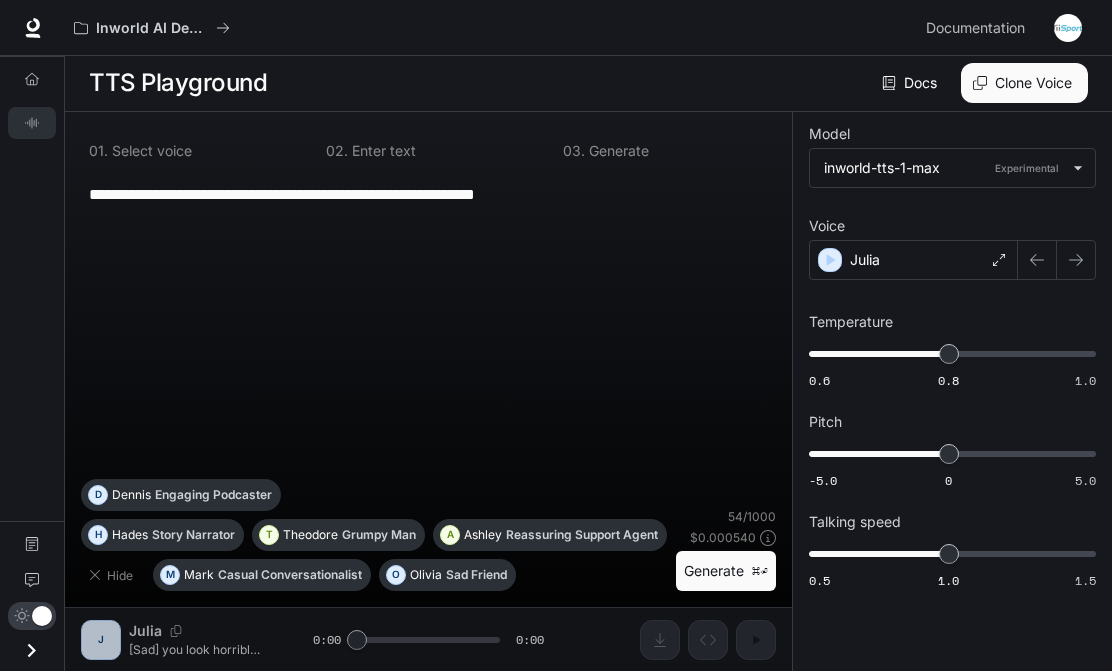 click on "**********" at bounding box center (428, 194) 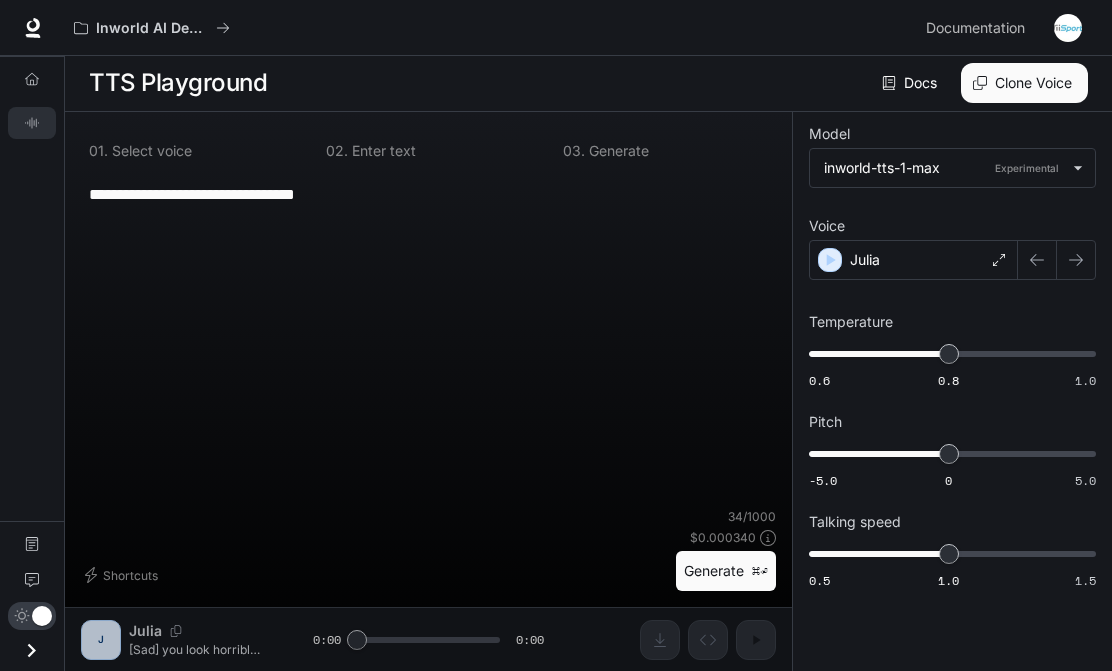 type on "**********" 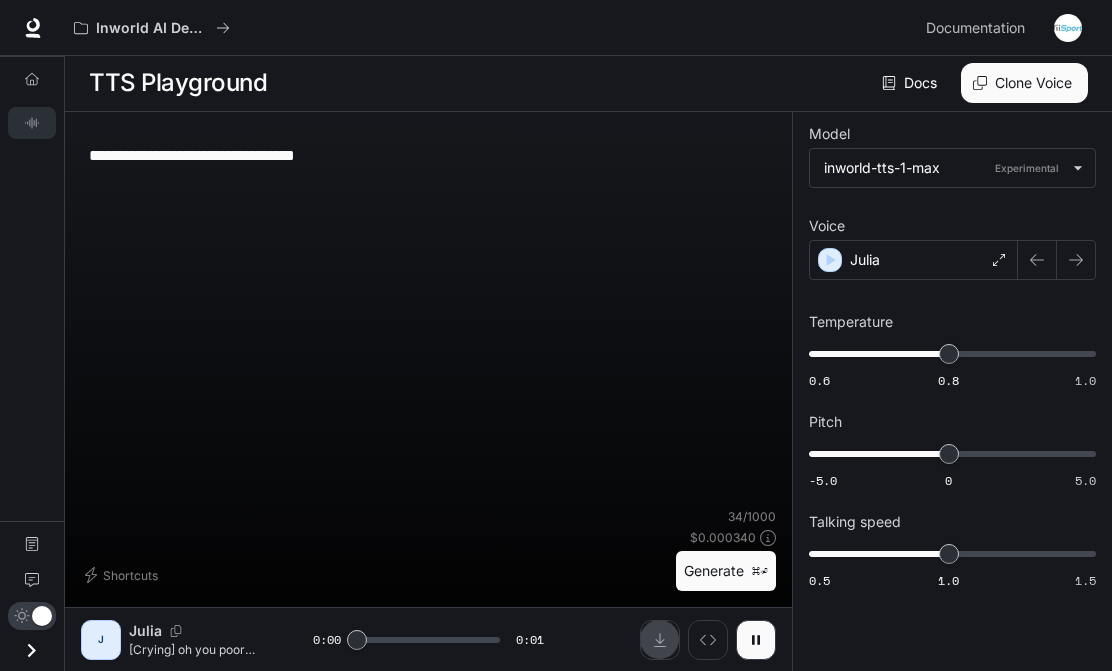 click at bounding box center (660, 640) 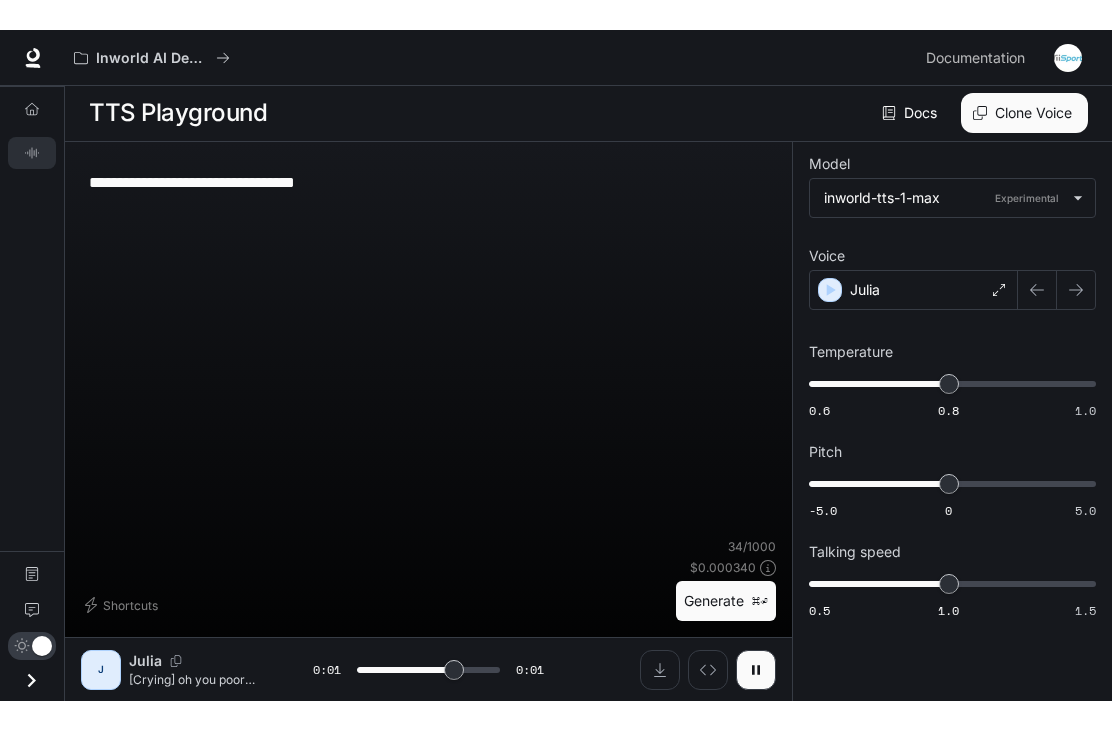scroll, scrollTop: 65, scrollLeft: 0, axis: vertical 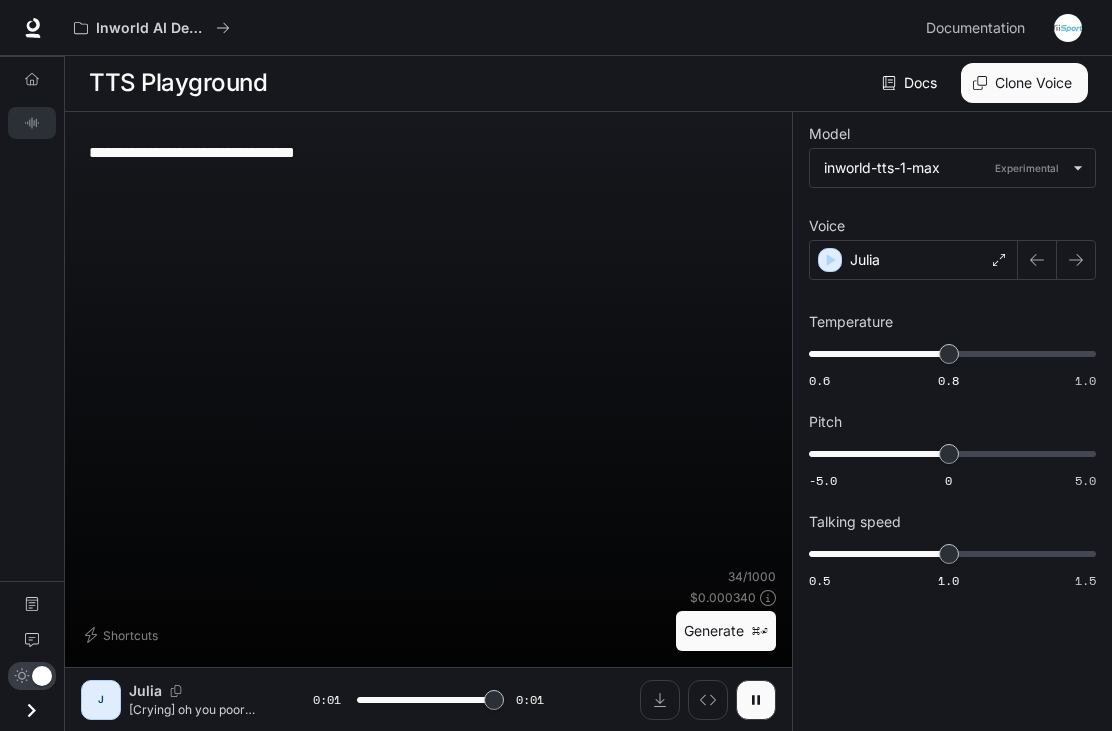 type on "*" 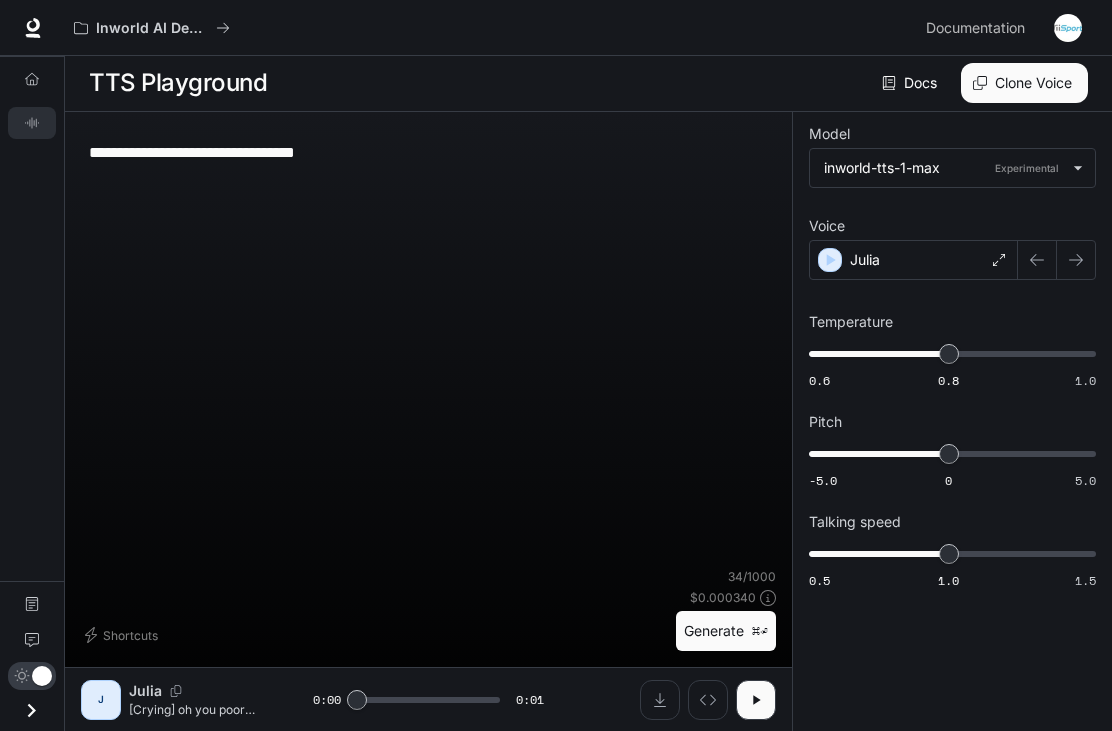 click on "**********" at bounding box center (428, 152) 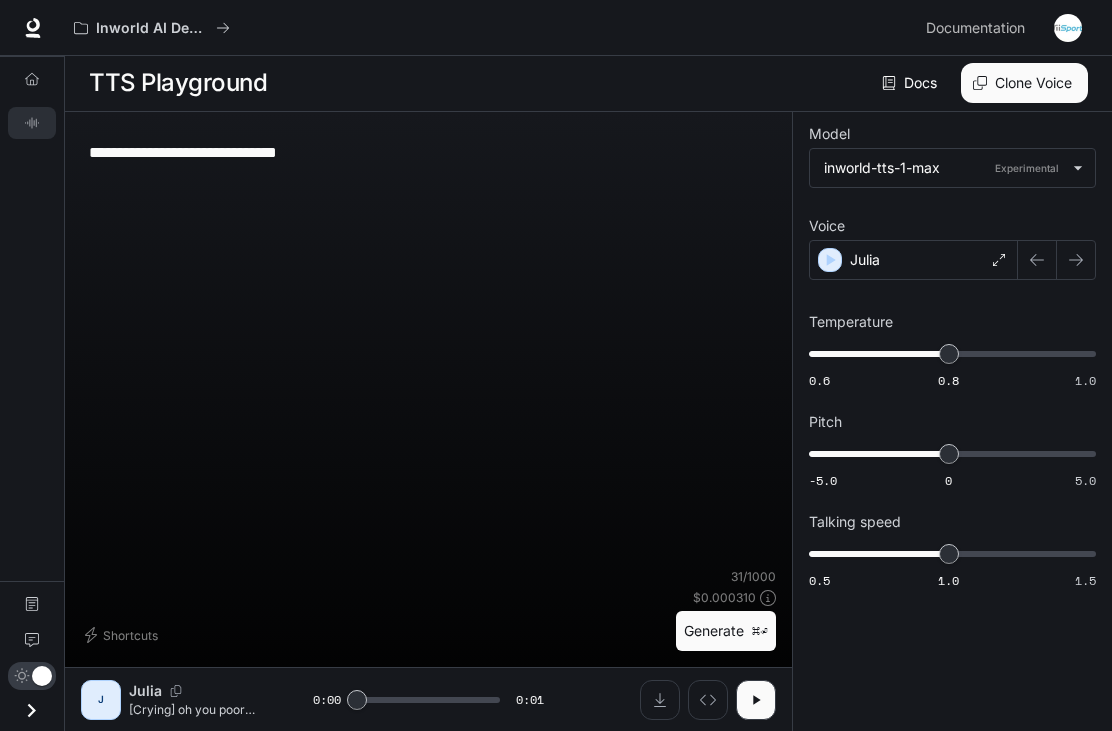 type on "**********" 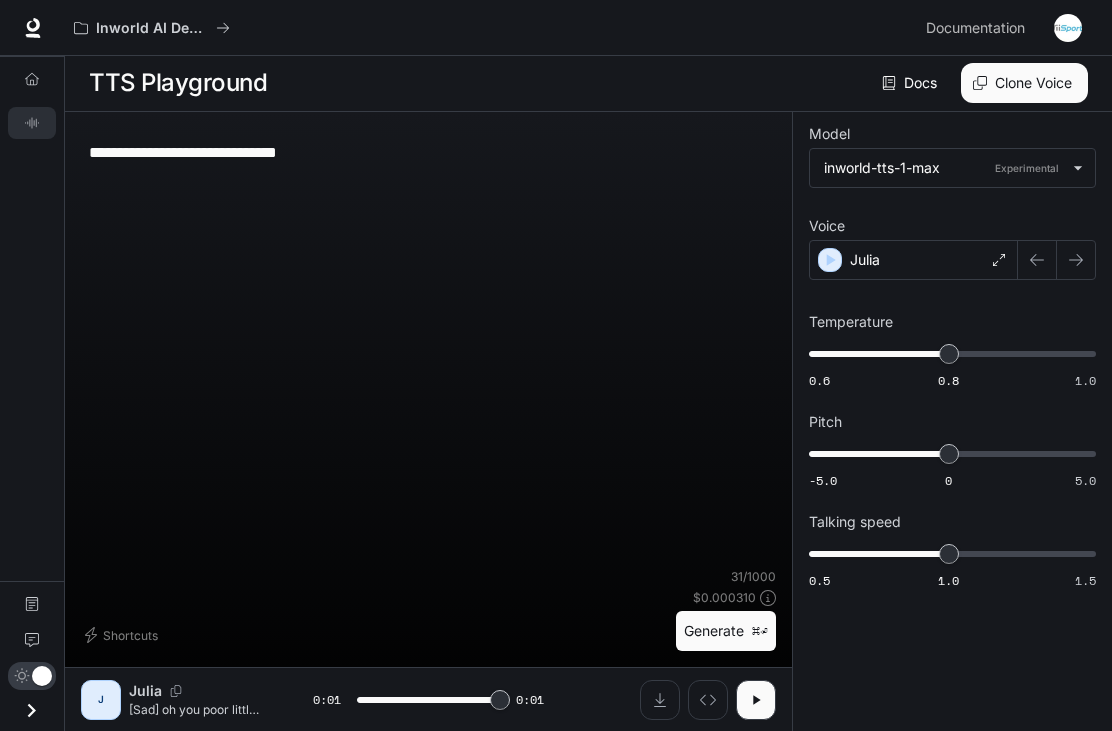 type on "*" 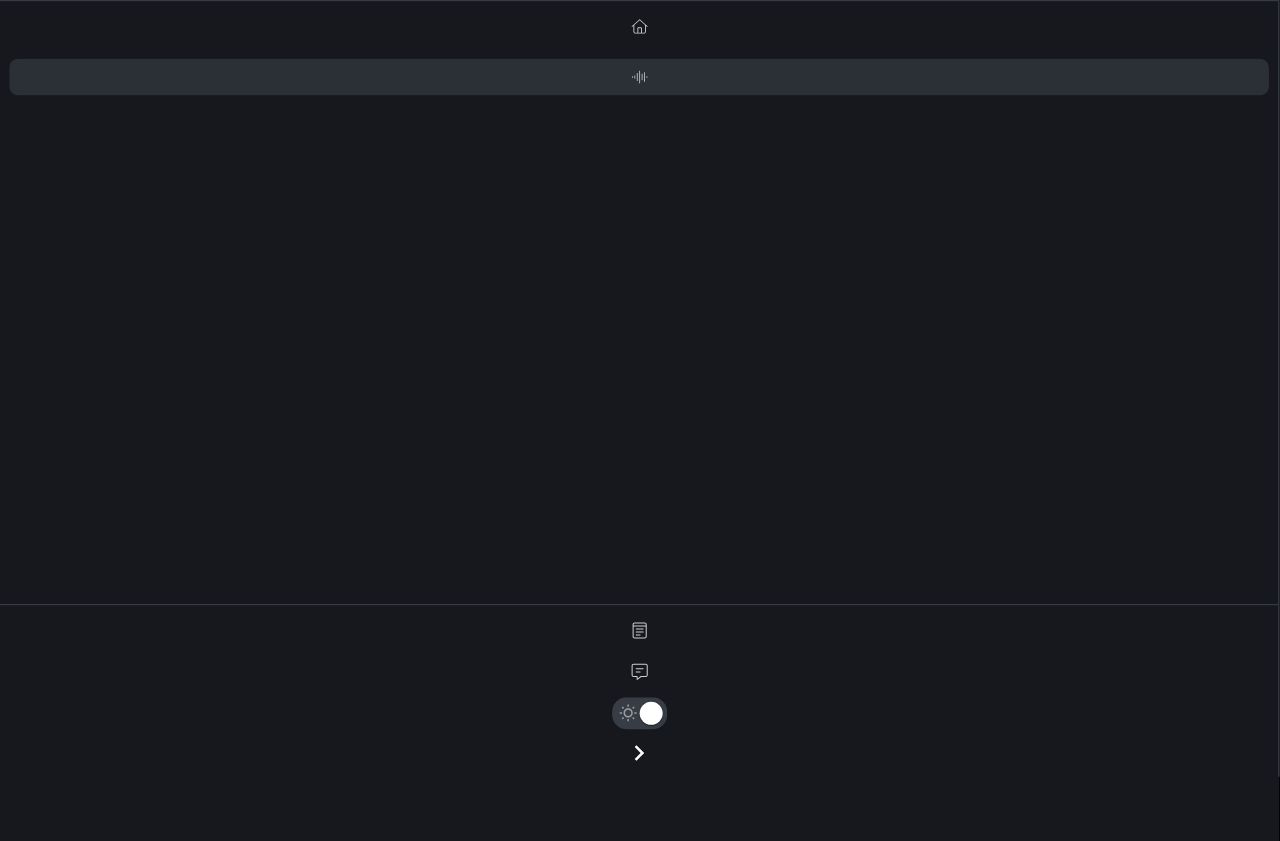 scroll, scrollTop: 0, scrollLeft: 0, axis: both 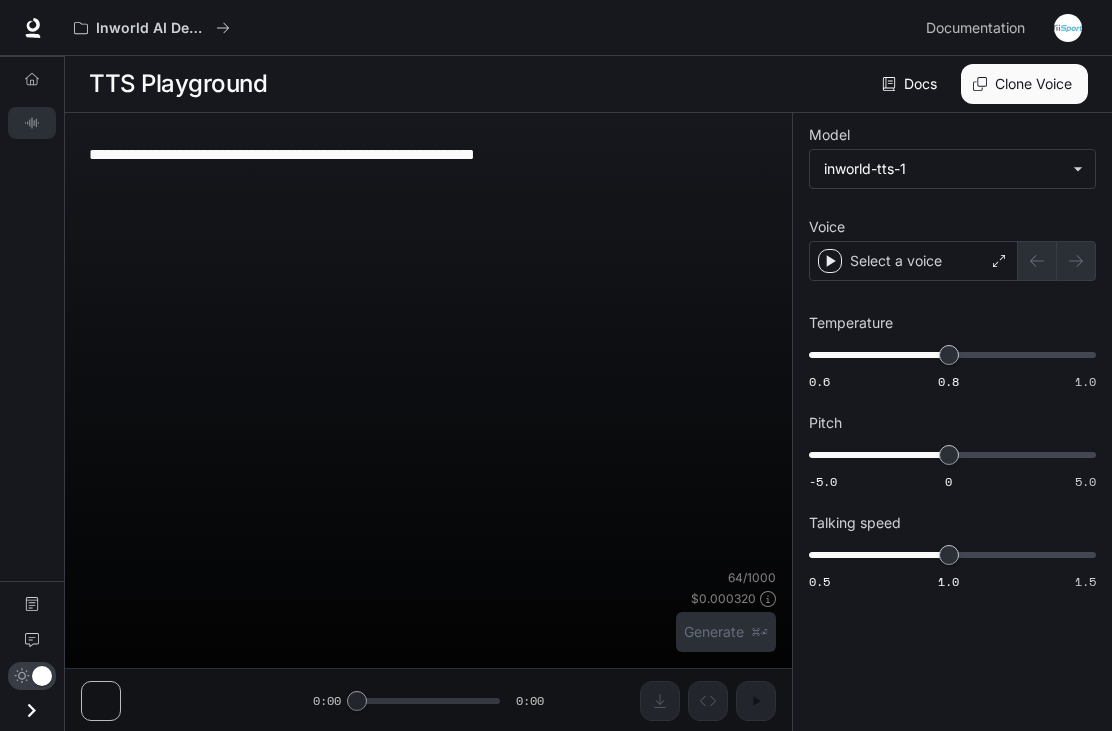type on "**********" 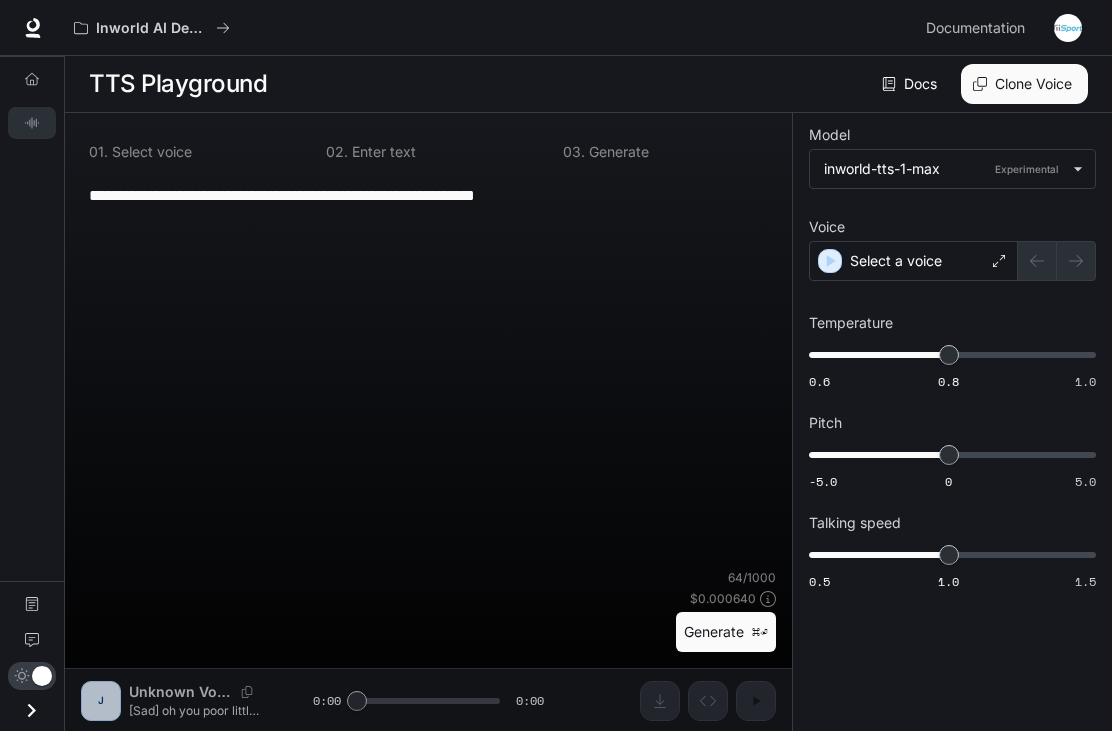 scroll, scrollTop: 0, scrollLeft: 0, axis: both 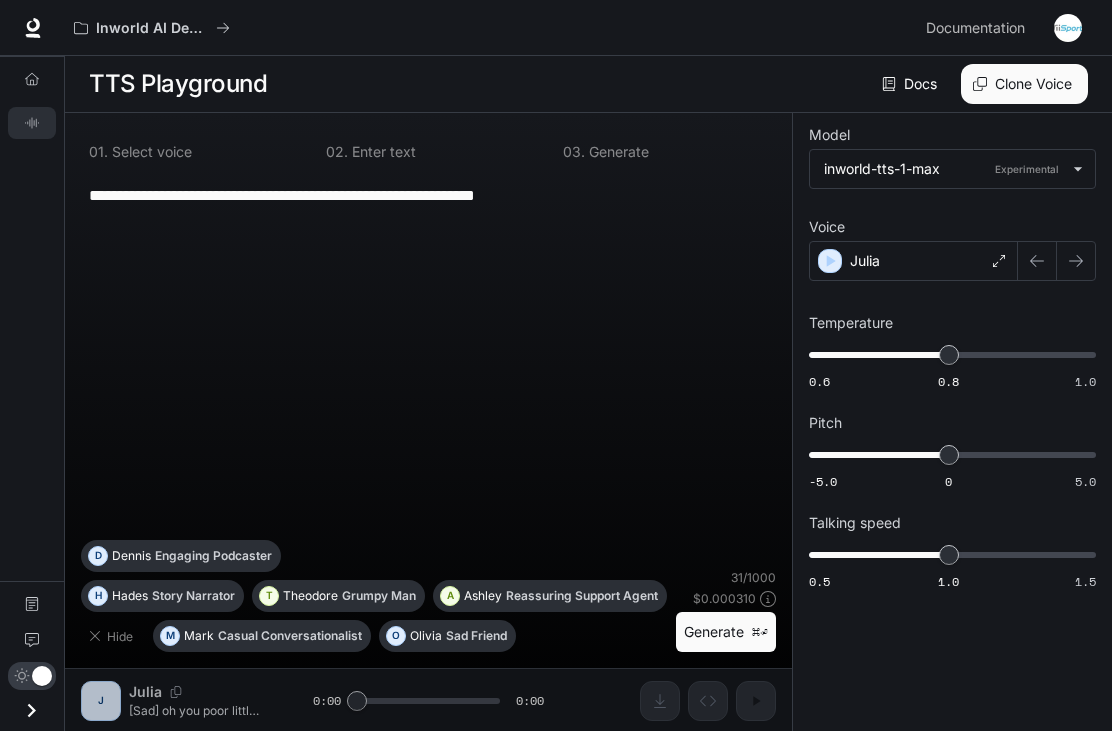 click on "**********" at bounding box center [428, 195] 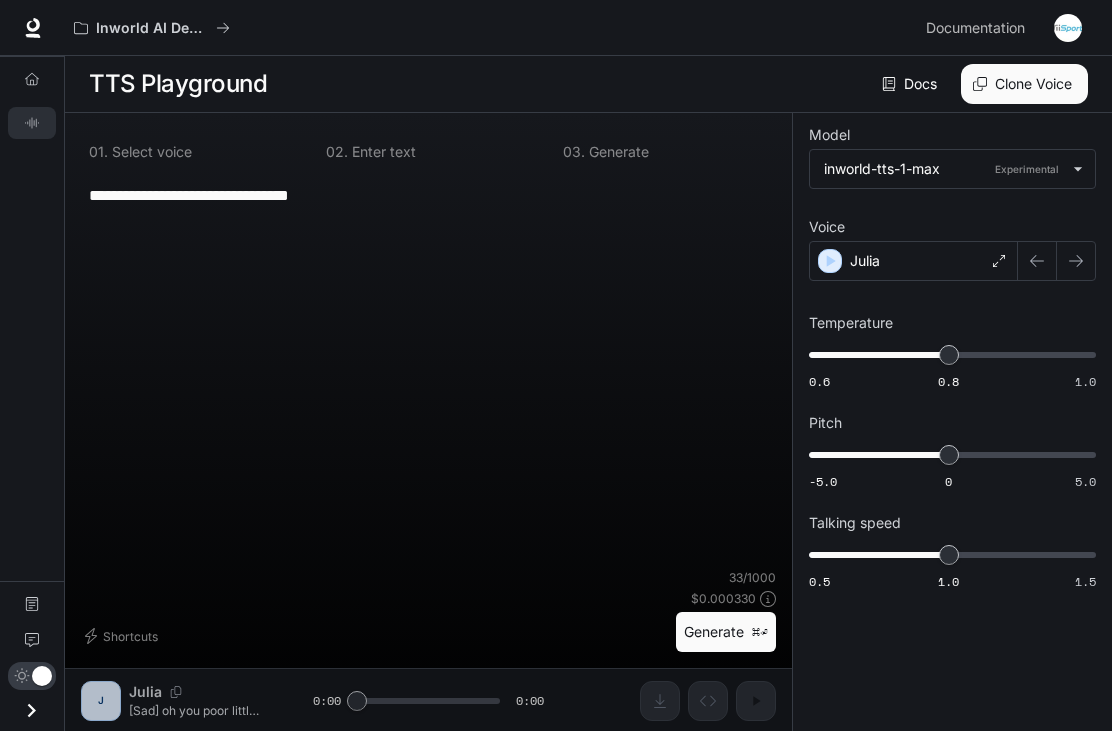 click on "**********" at bounding box center [428, 195] 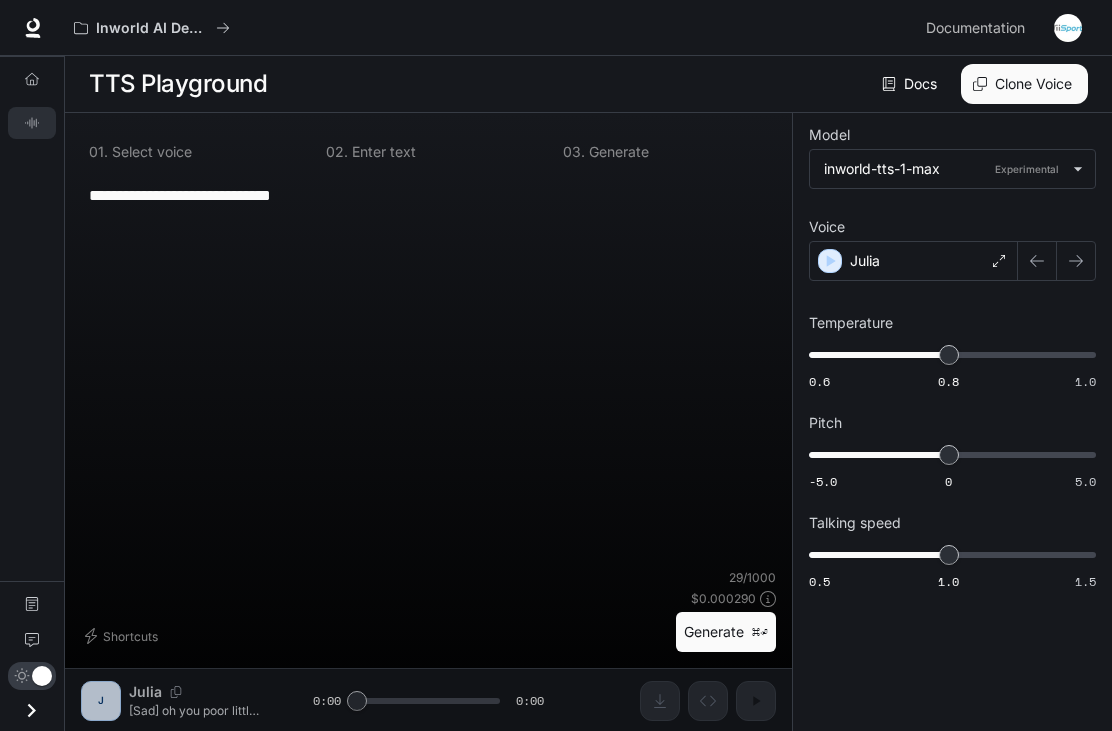 click on "**********" at bounding box center (428, 195) 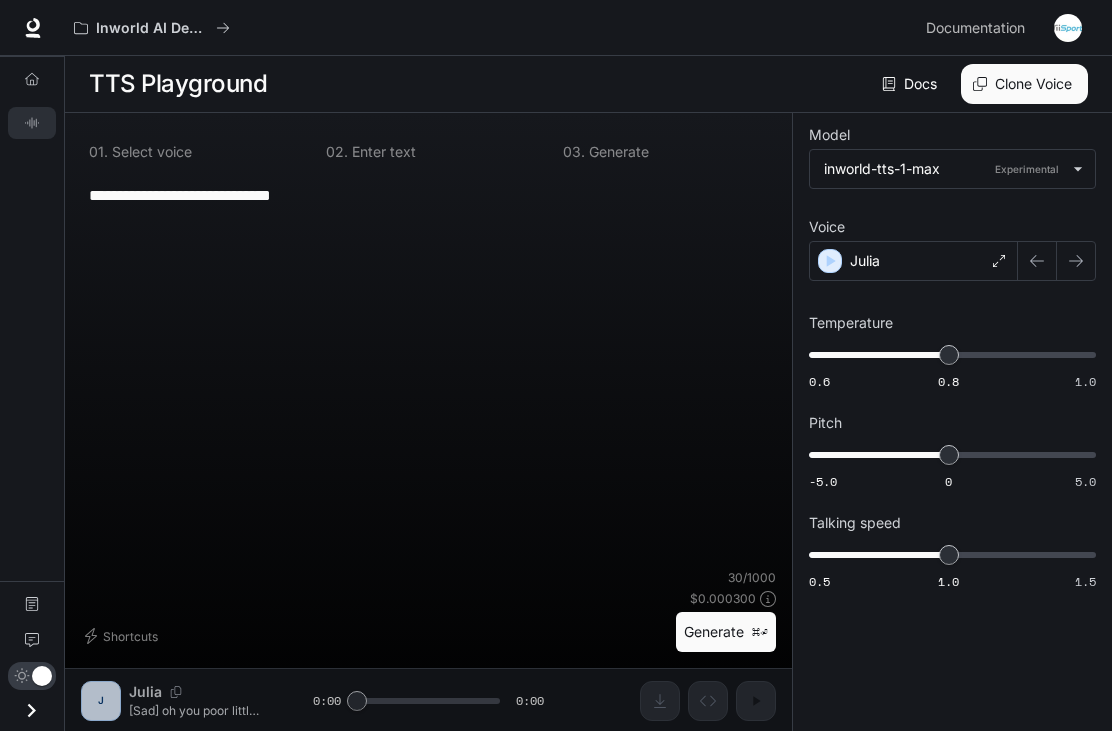 click on "**********" at bounding box center [428, 195] 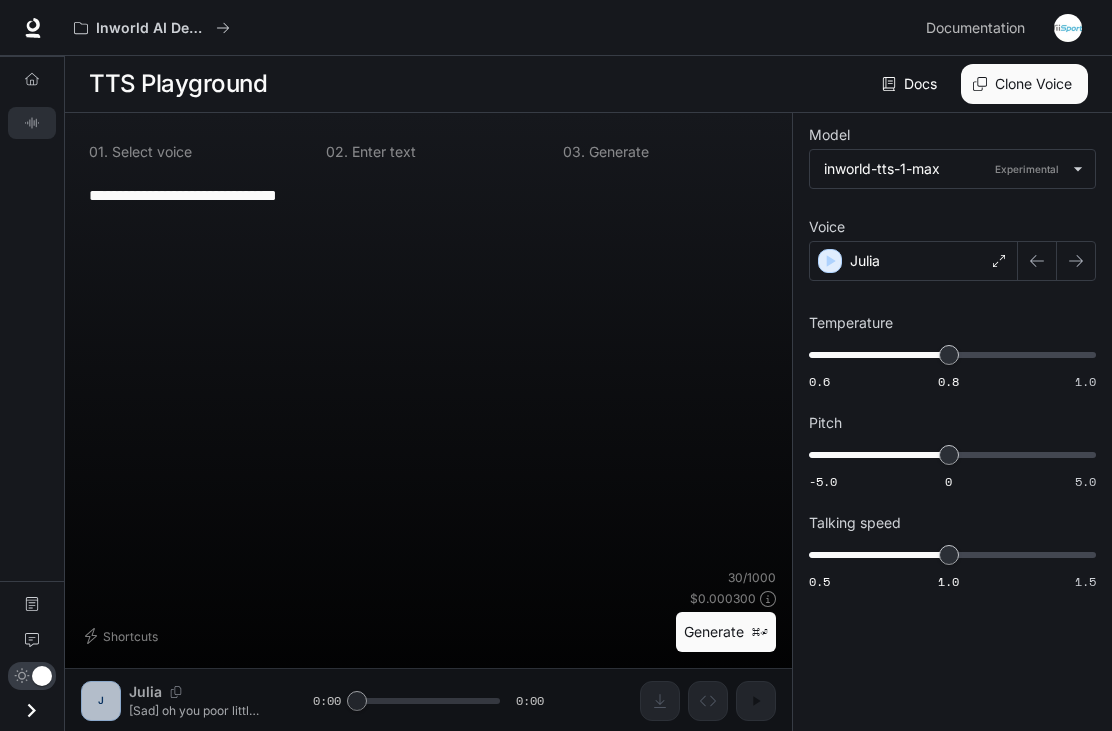 click on "**********" at bounding box center (428, 195) 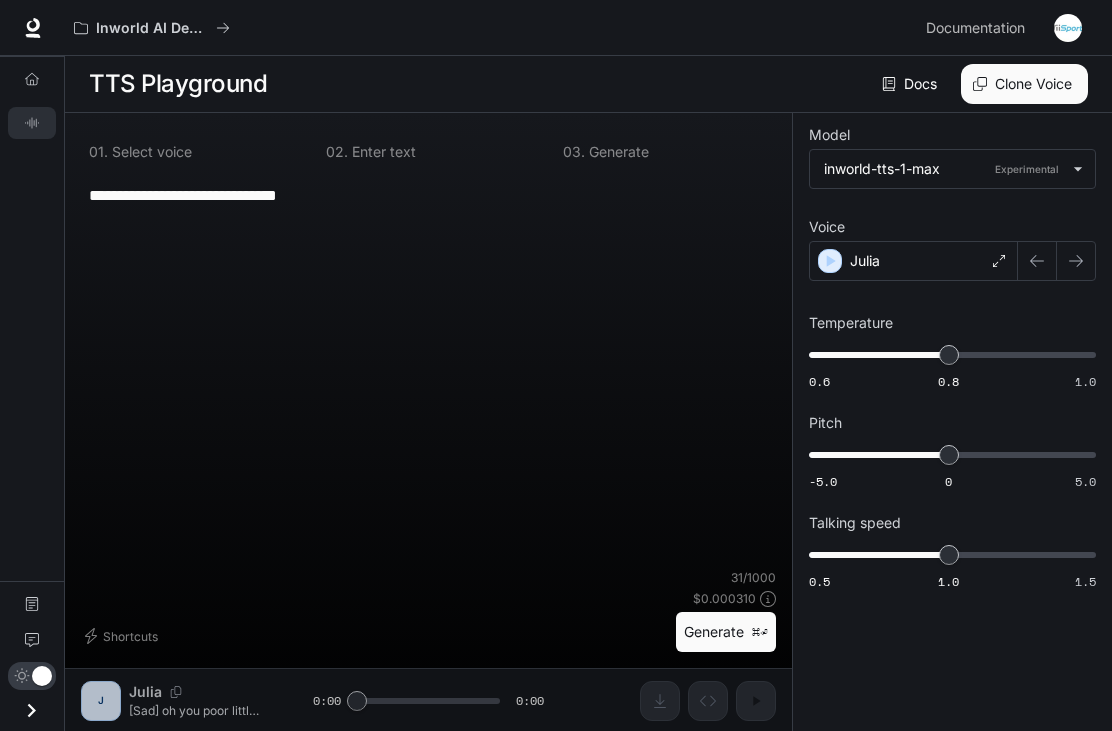 click on "**********" at bounding box center [428, 195] 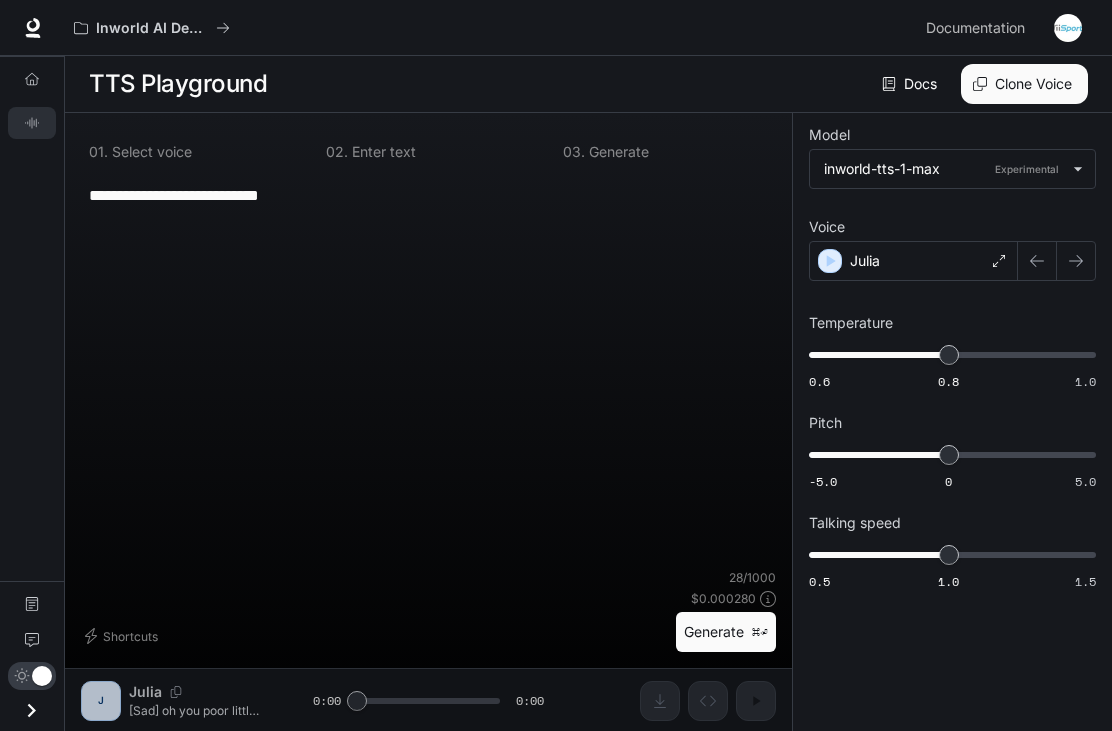 type on "**********" 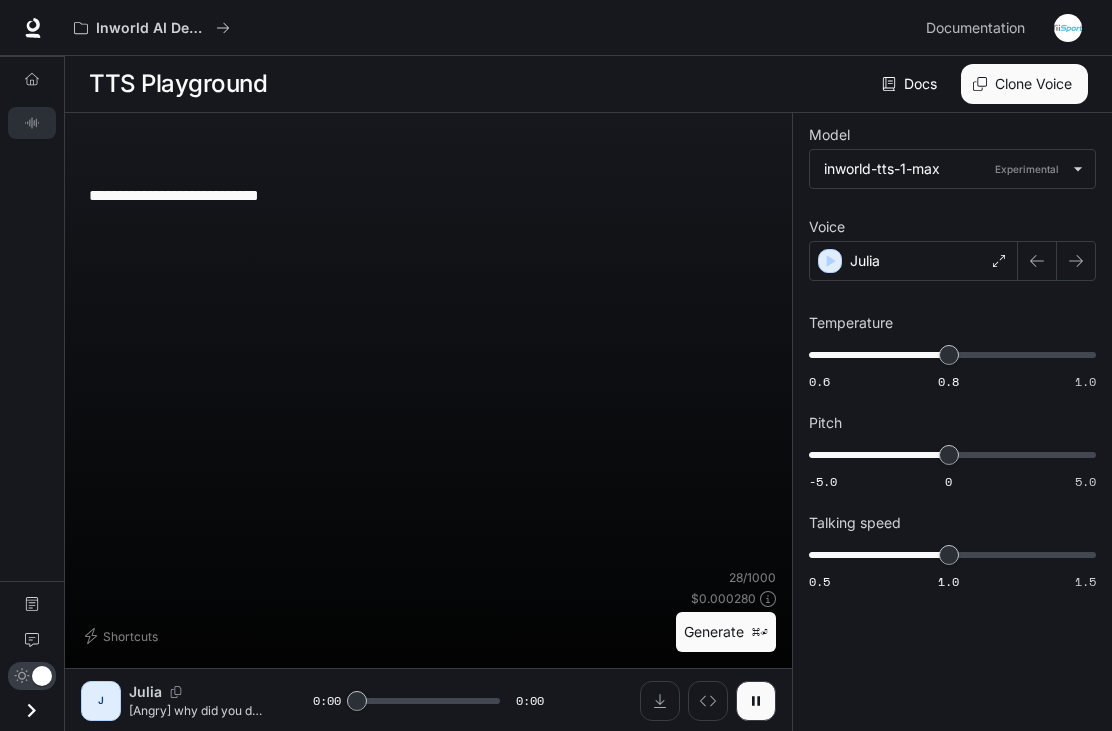 scroll, scrollTop: 1, scrollLeft: 0, axis: vertical 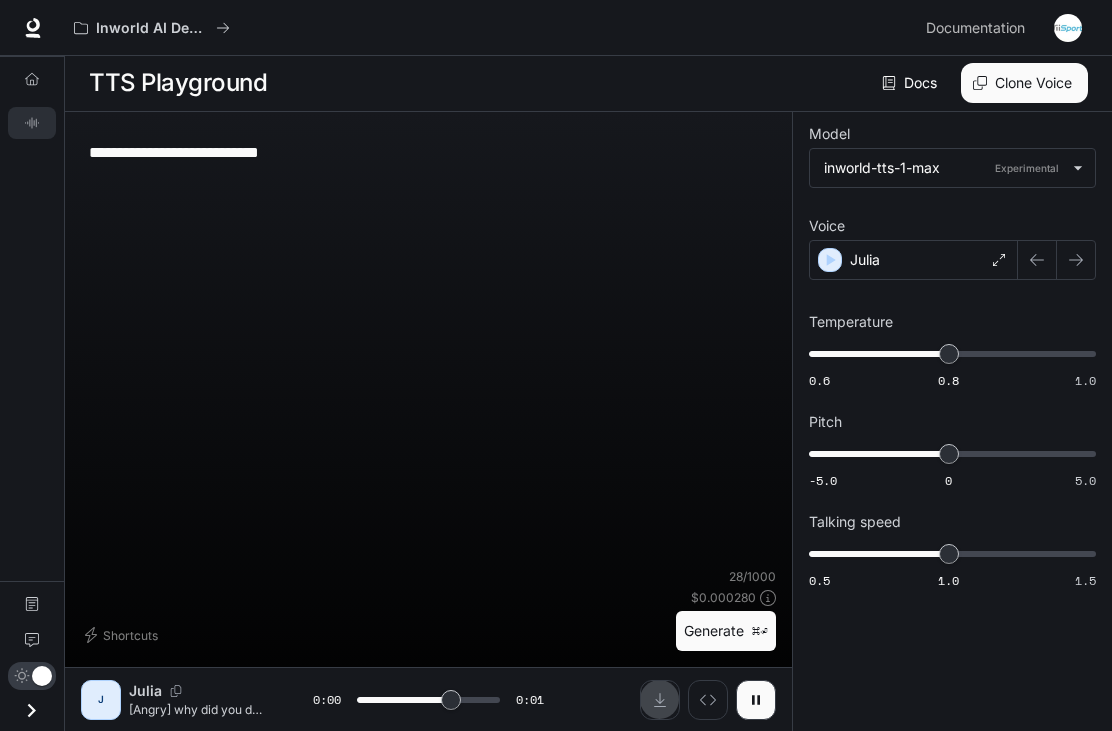 click at bounding box center (660, 700) 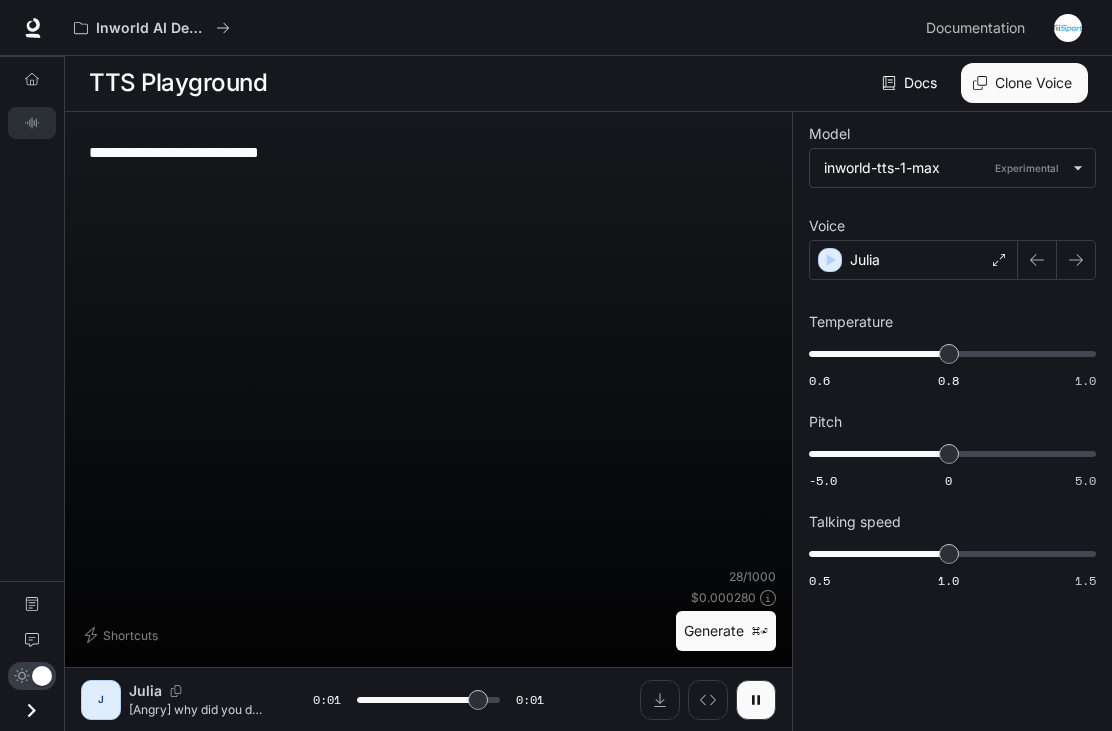 type on "*" 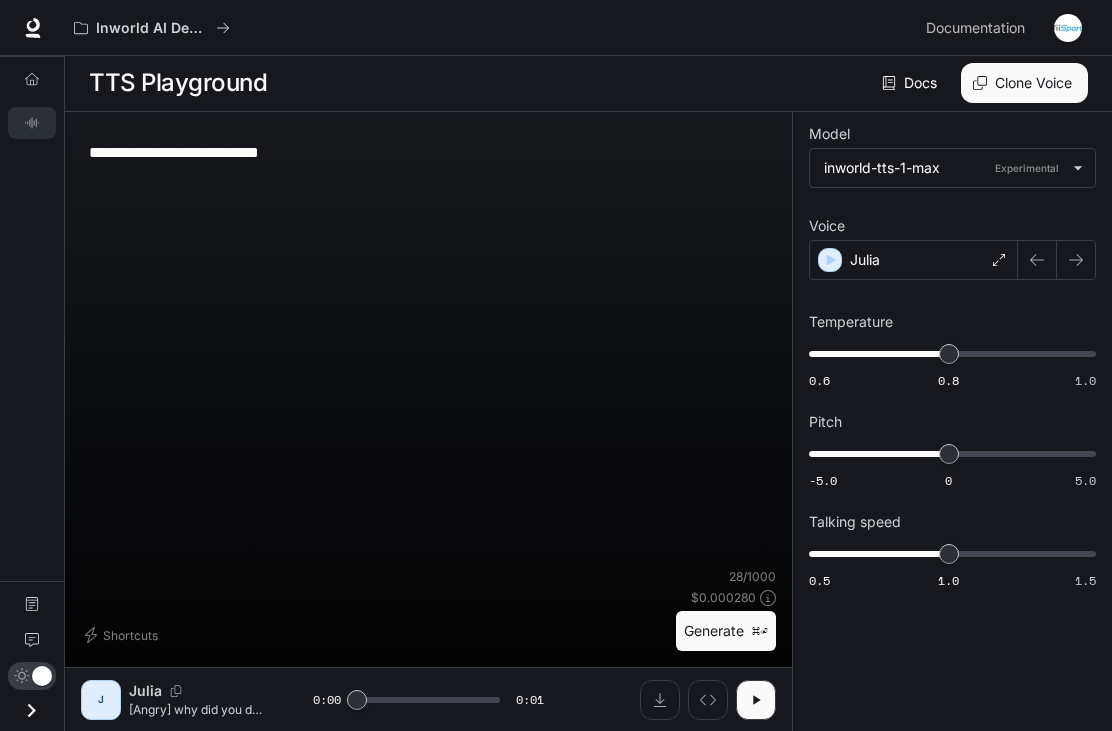 scroll, scrollTop: 65, scrollLeft: 0, axis: vertical 